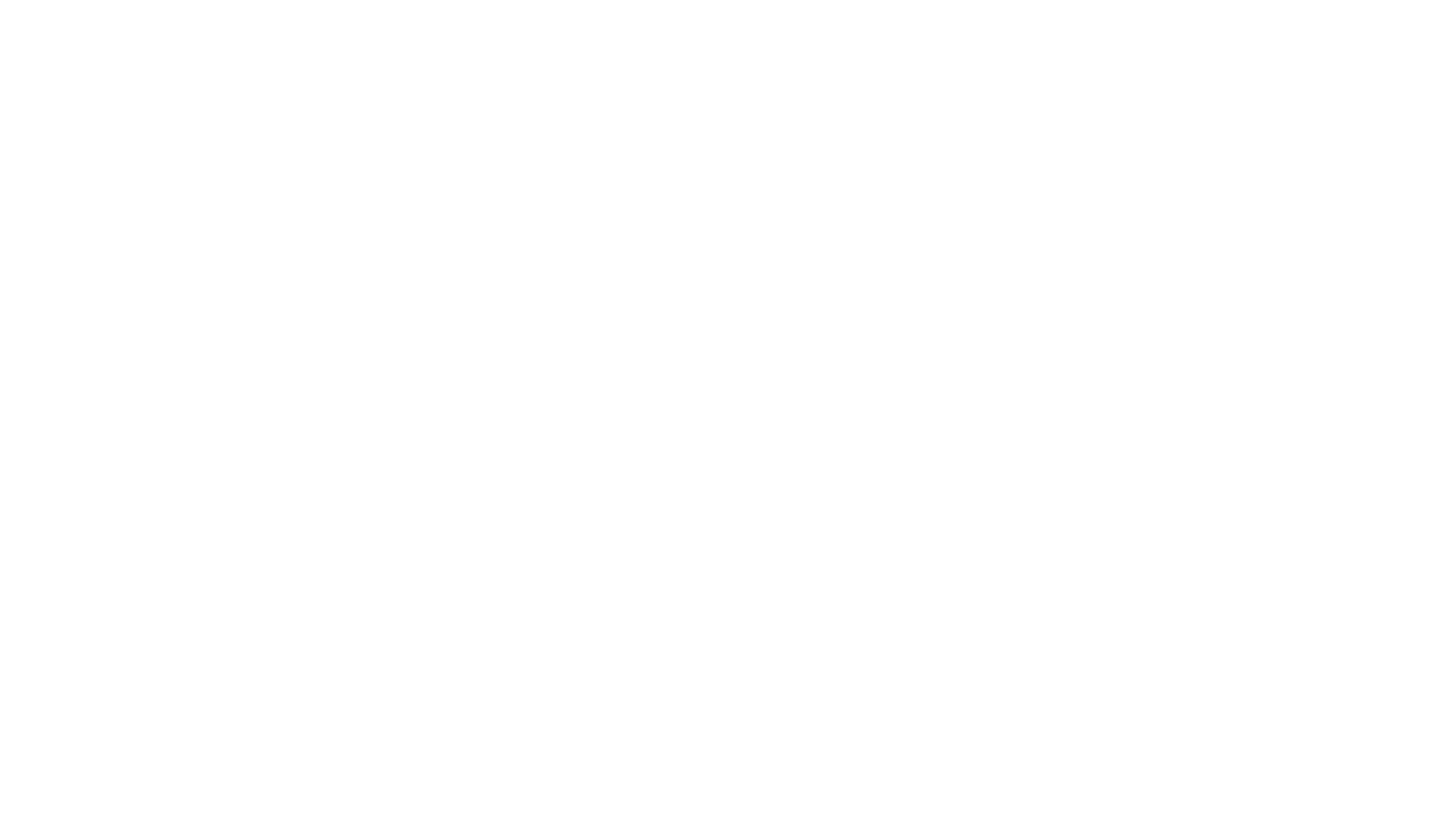 scroll, scrollTop: 0, scrollLeft: 0, axis: both 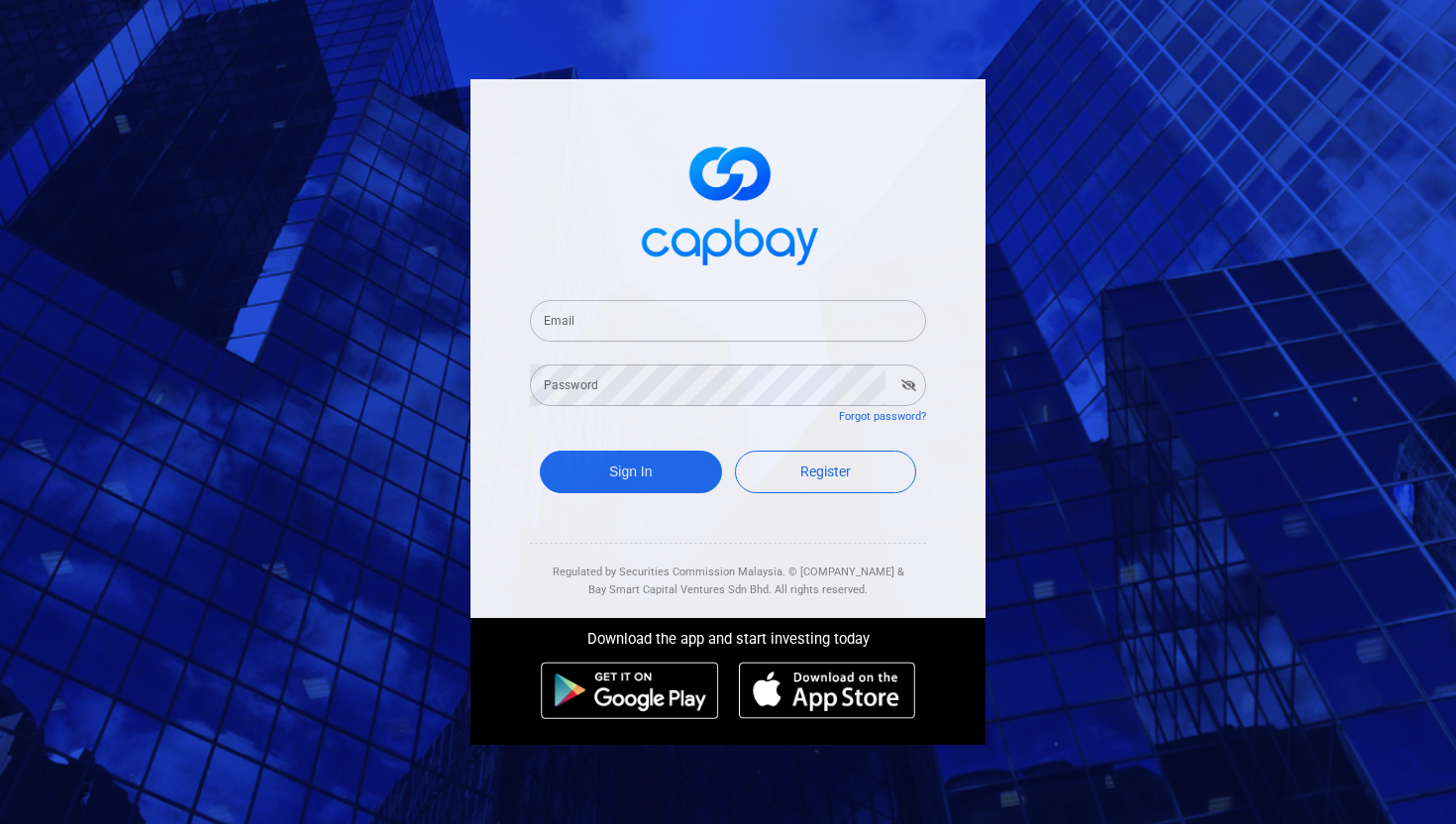 click on "Email" at bounding box center [728, 321] 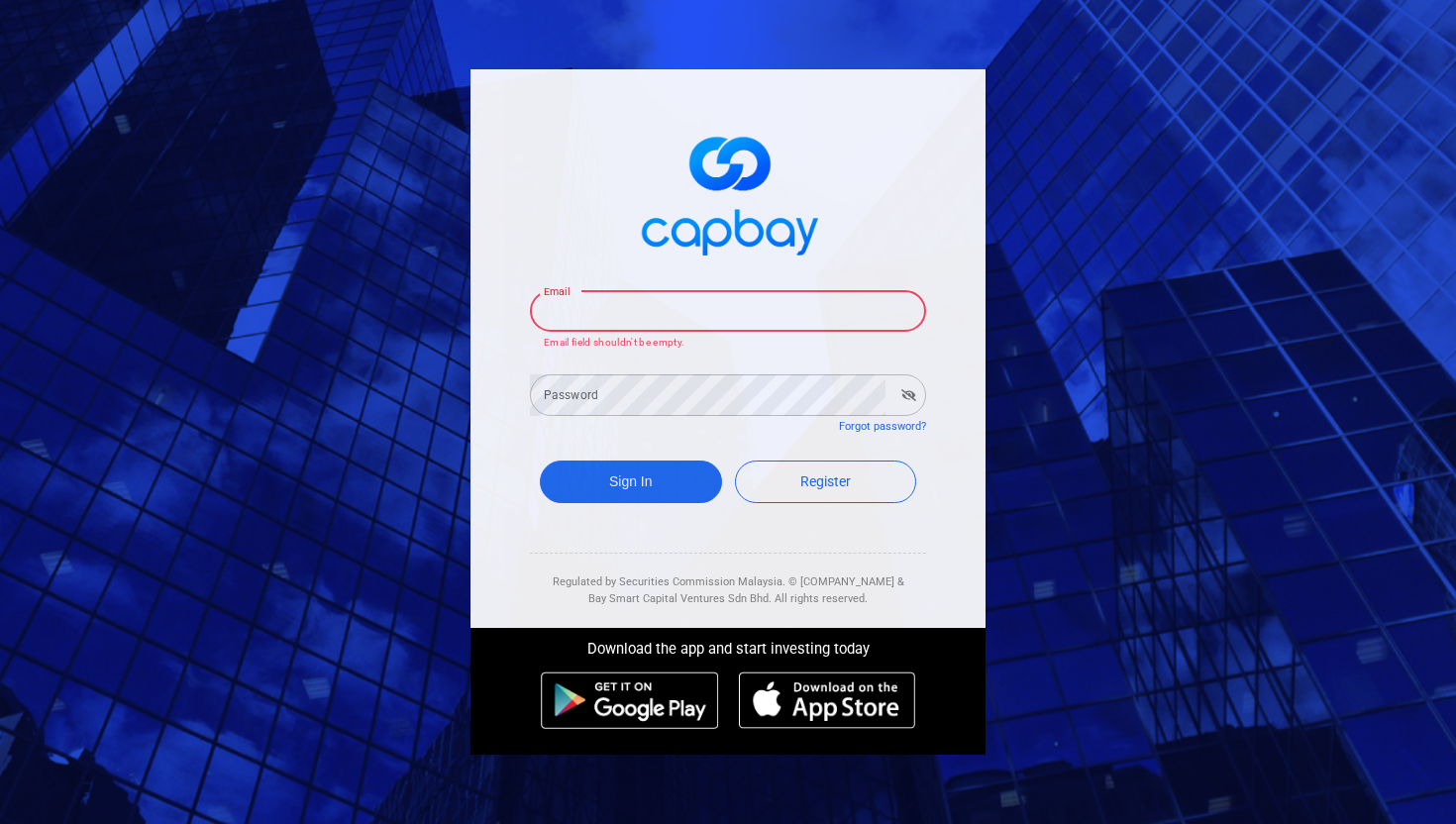 click on "Email" at bounding box center (728, 311) 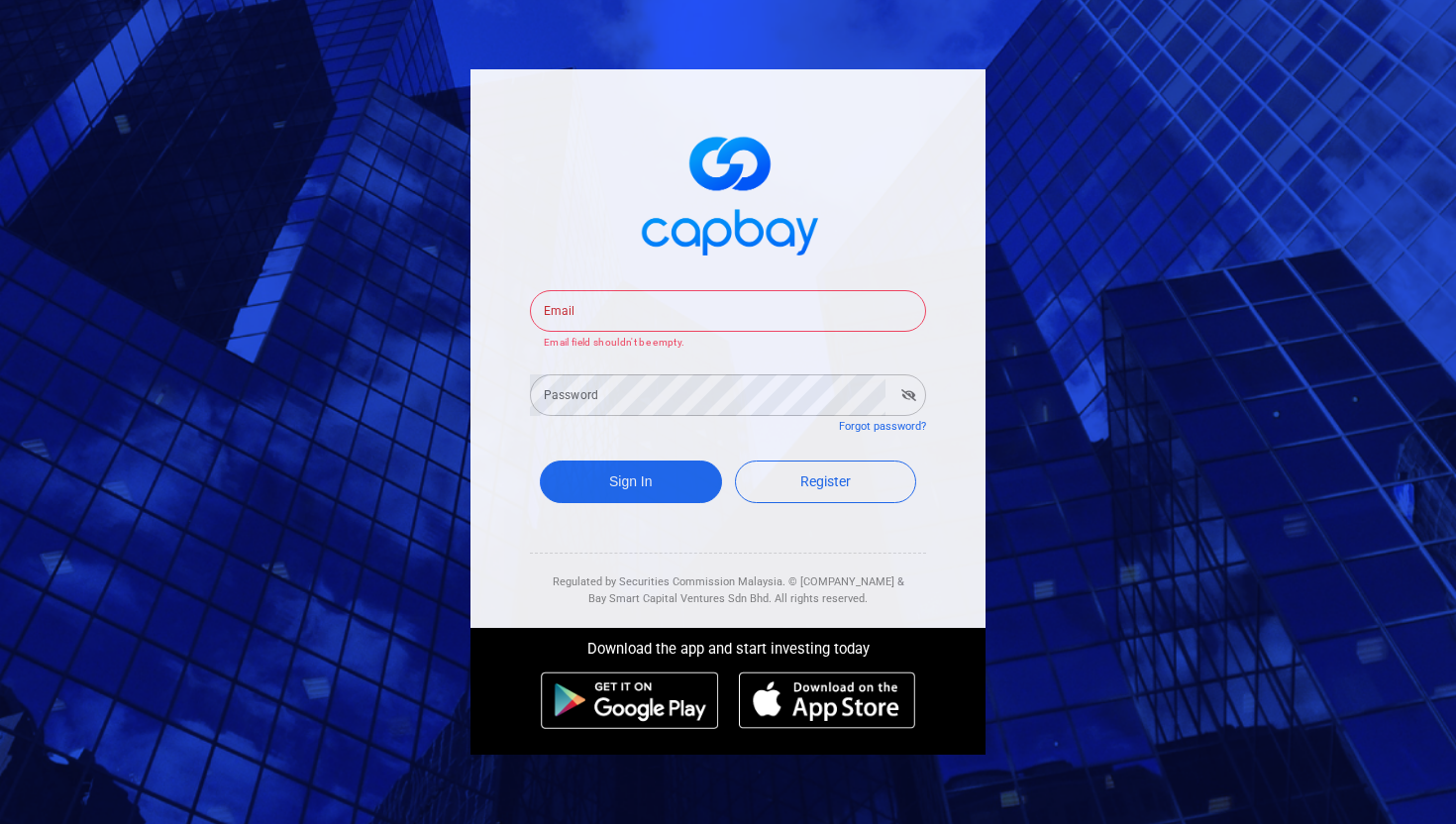 type on "ms.example@example.com" 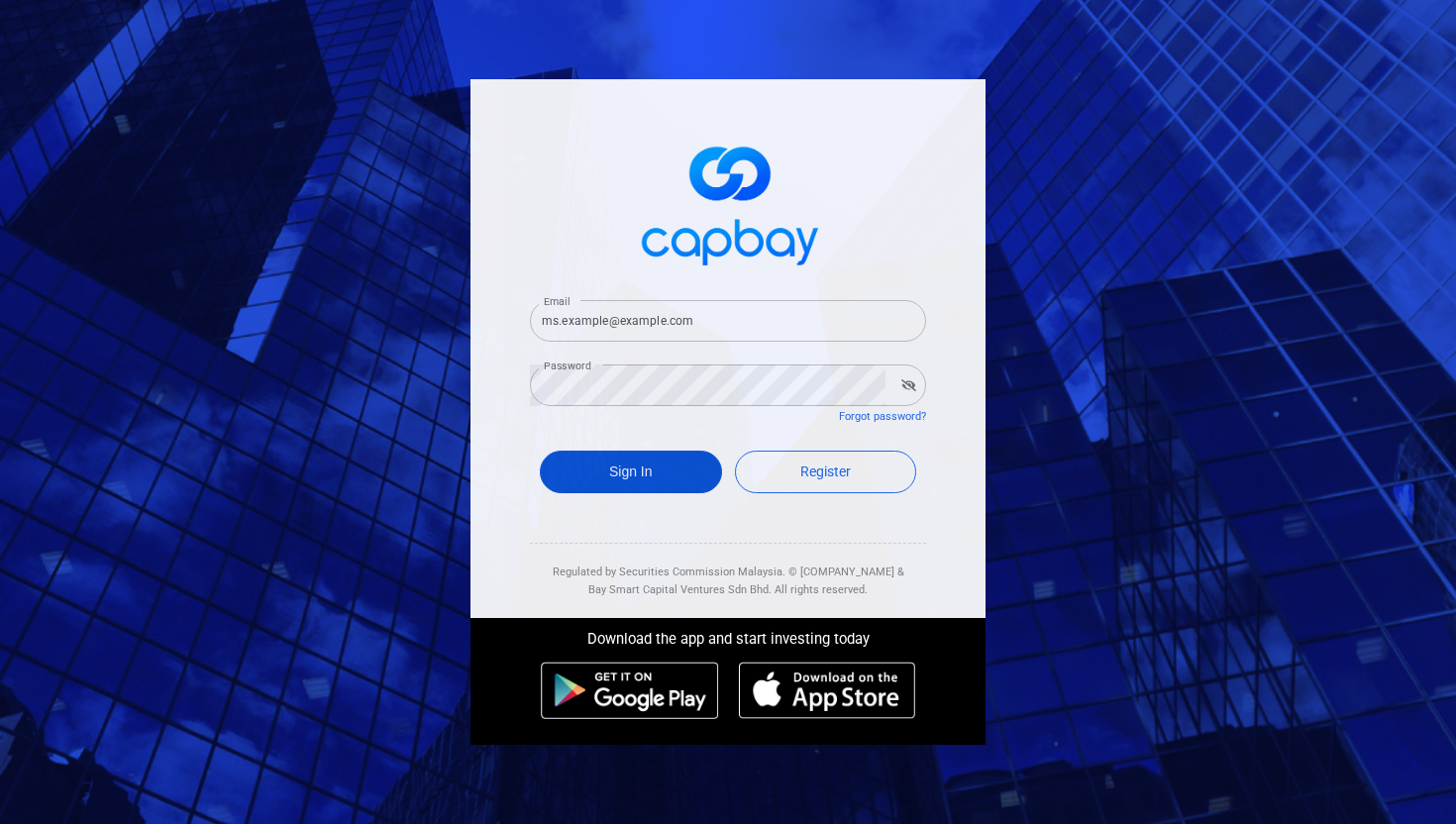 click on "Sign In" at bounding box center (631, 471) 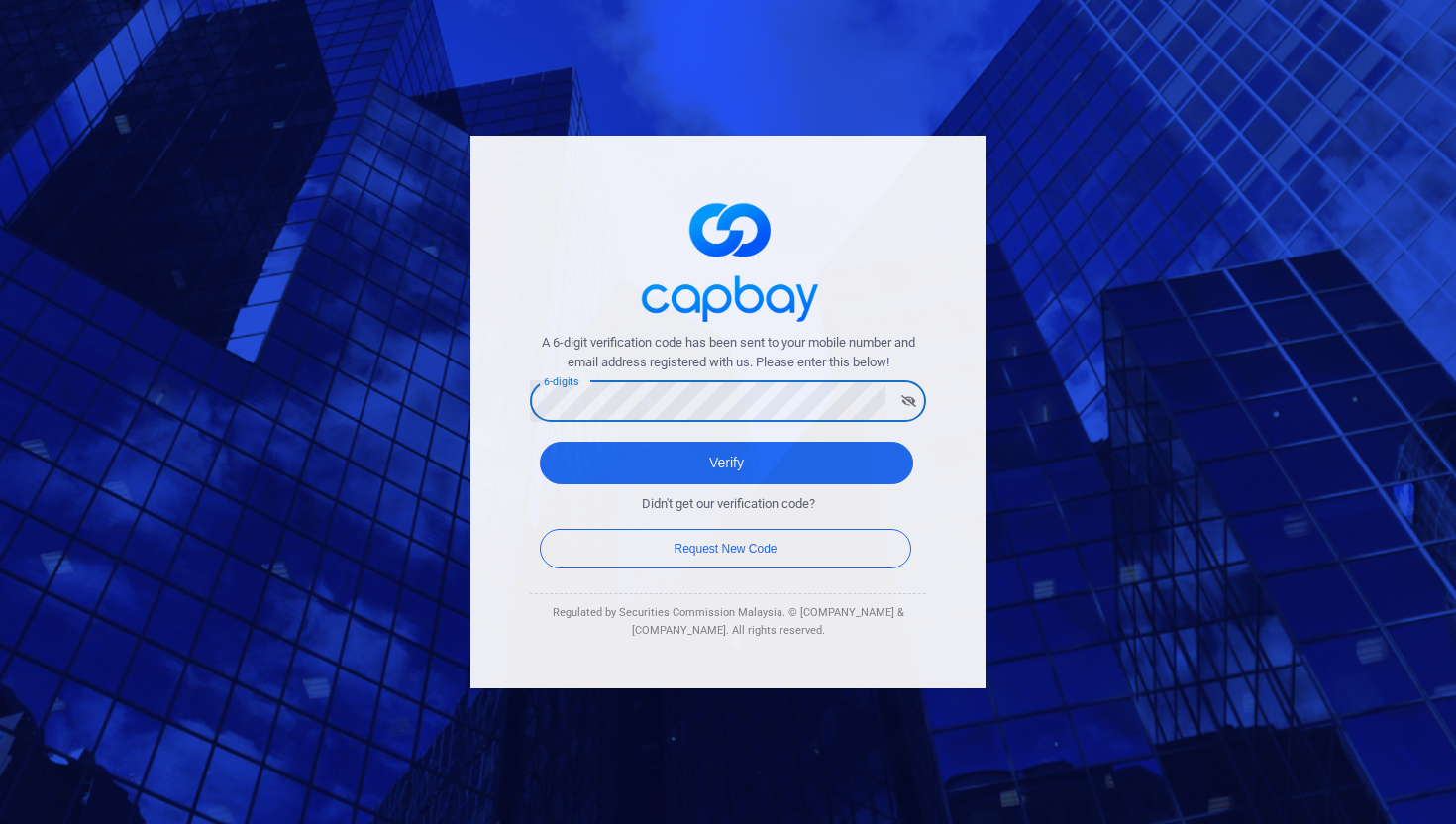 click 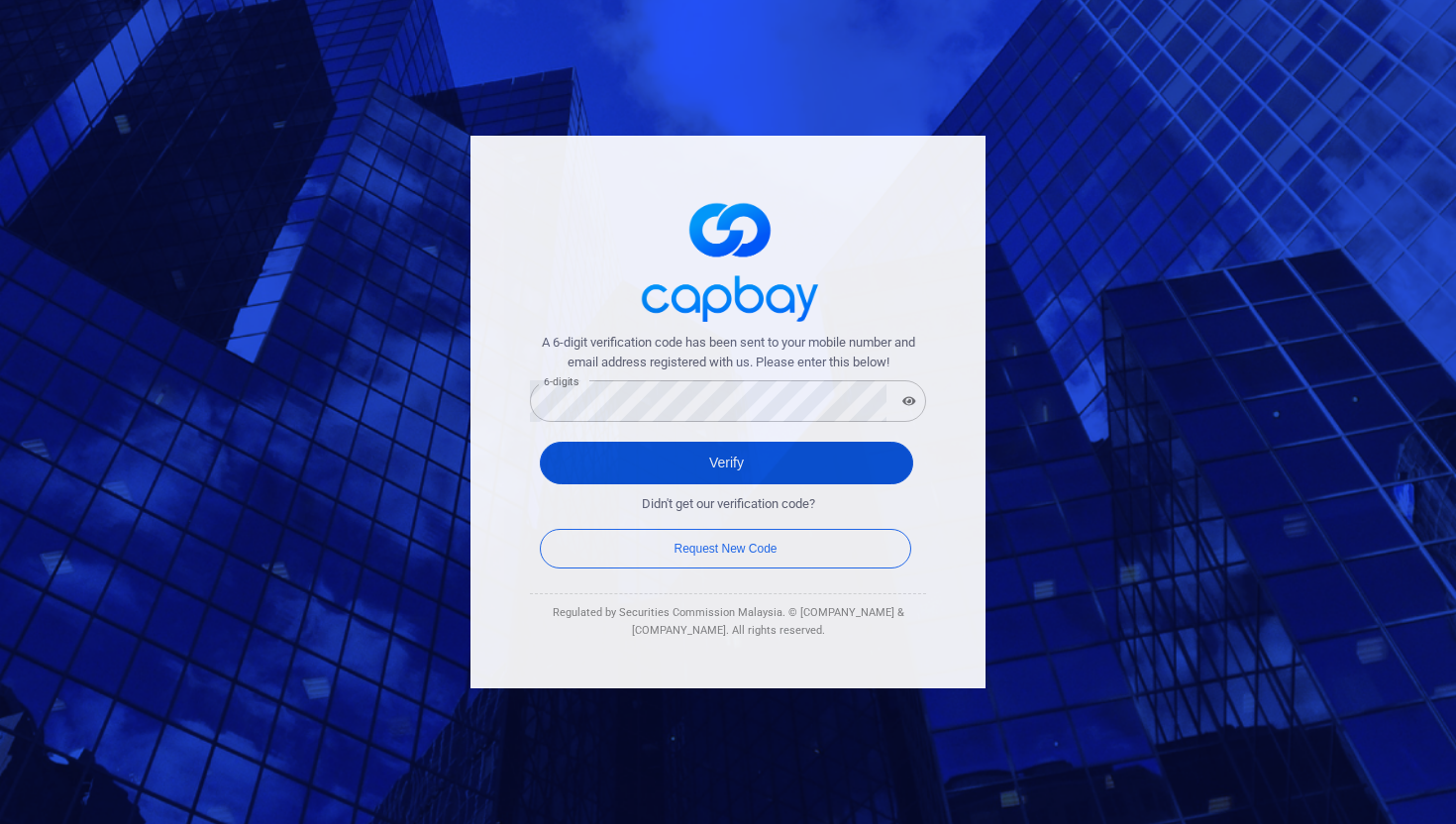 click on "Verify" at bounding box center (726, 463) 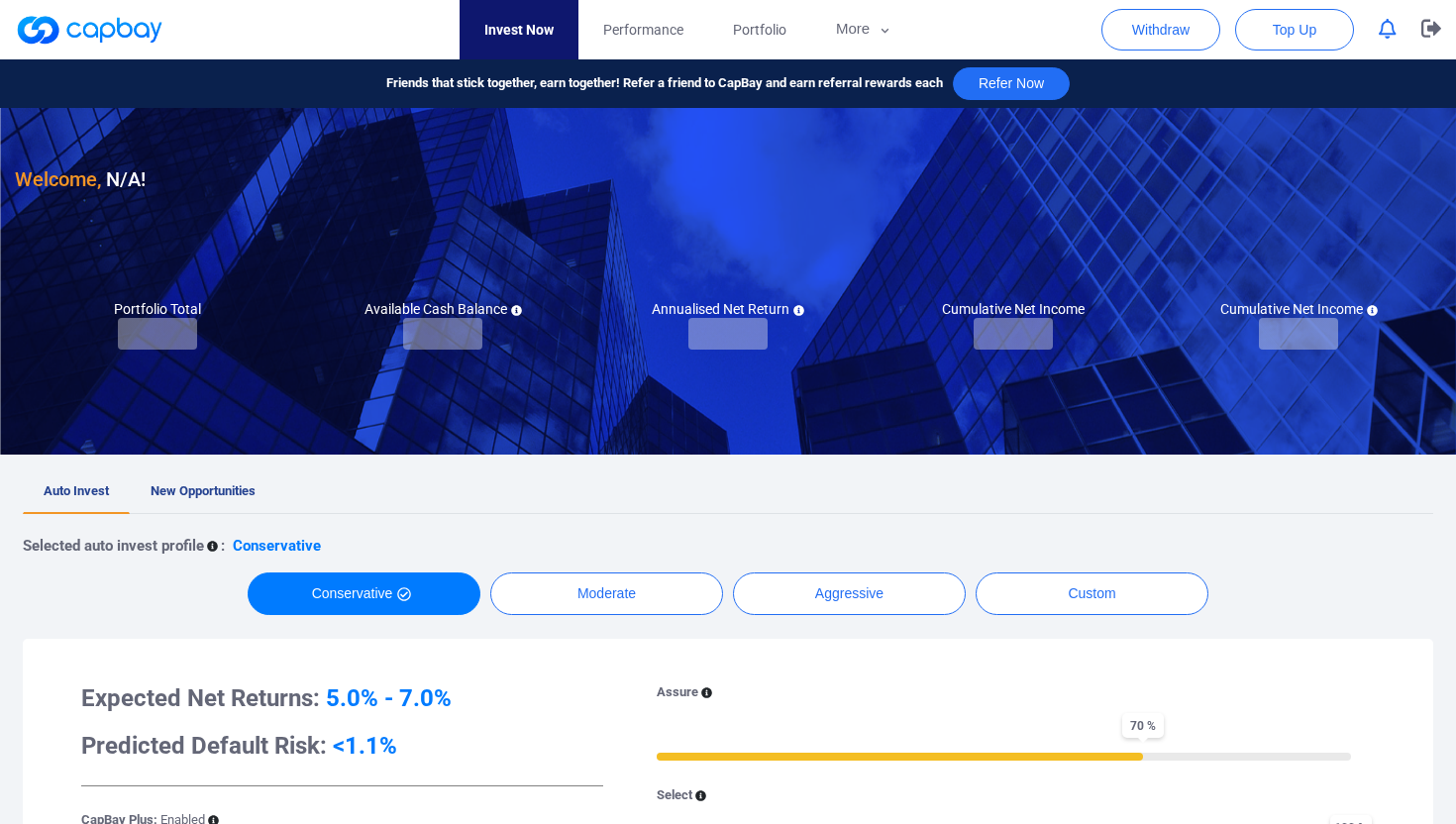checkbox on "true" 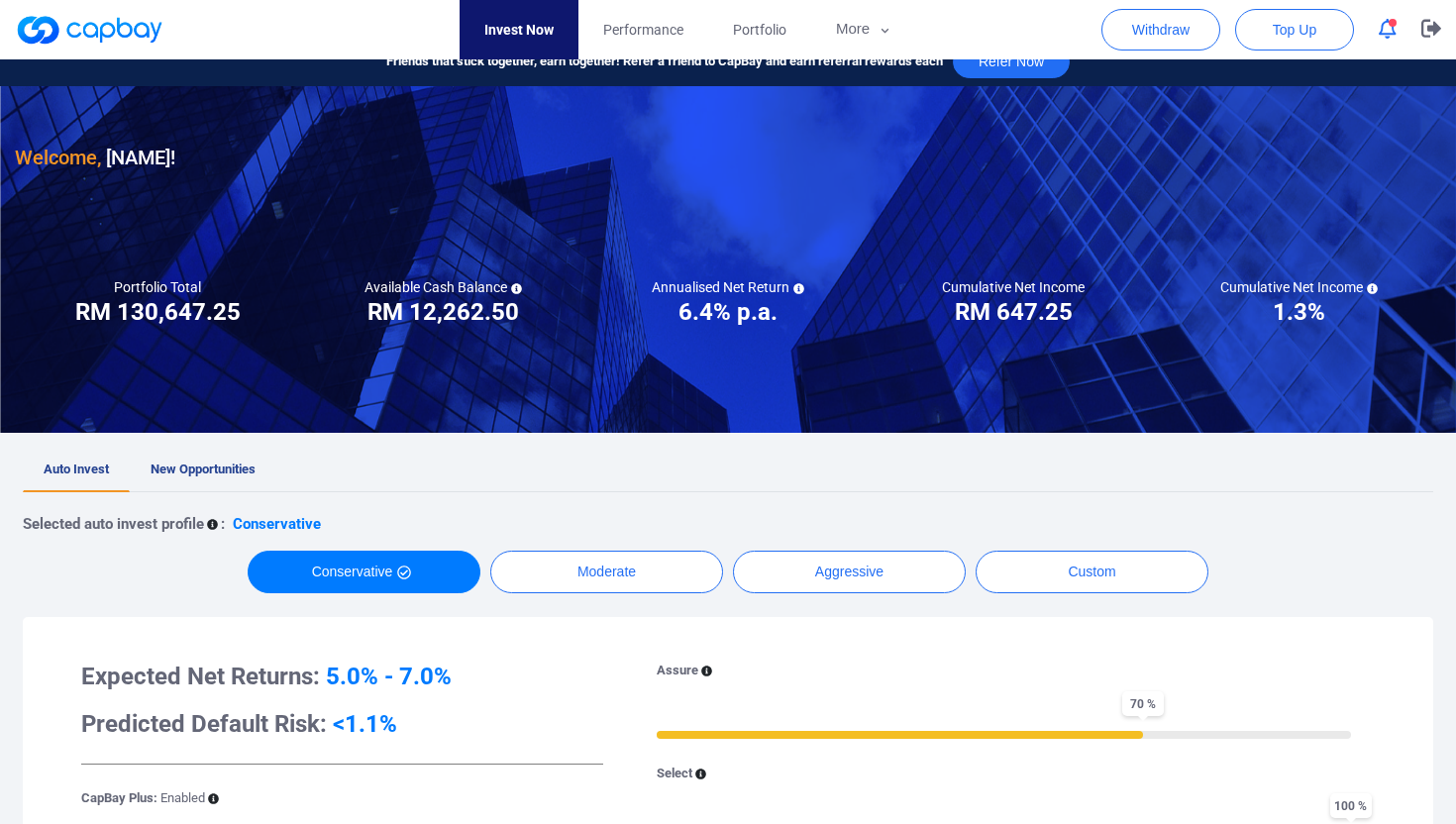 scroll, scrollTop: 0, scrollLeft: 0, axis: both 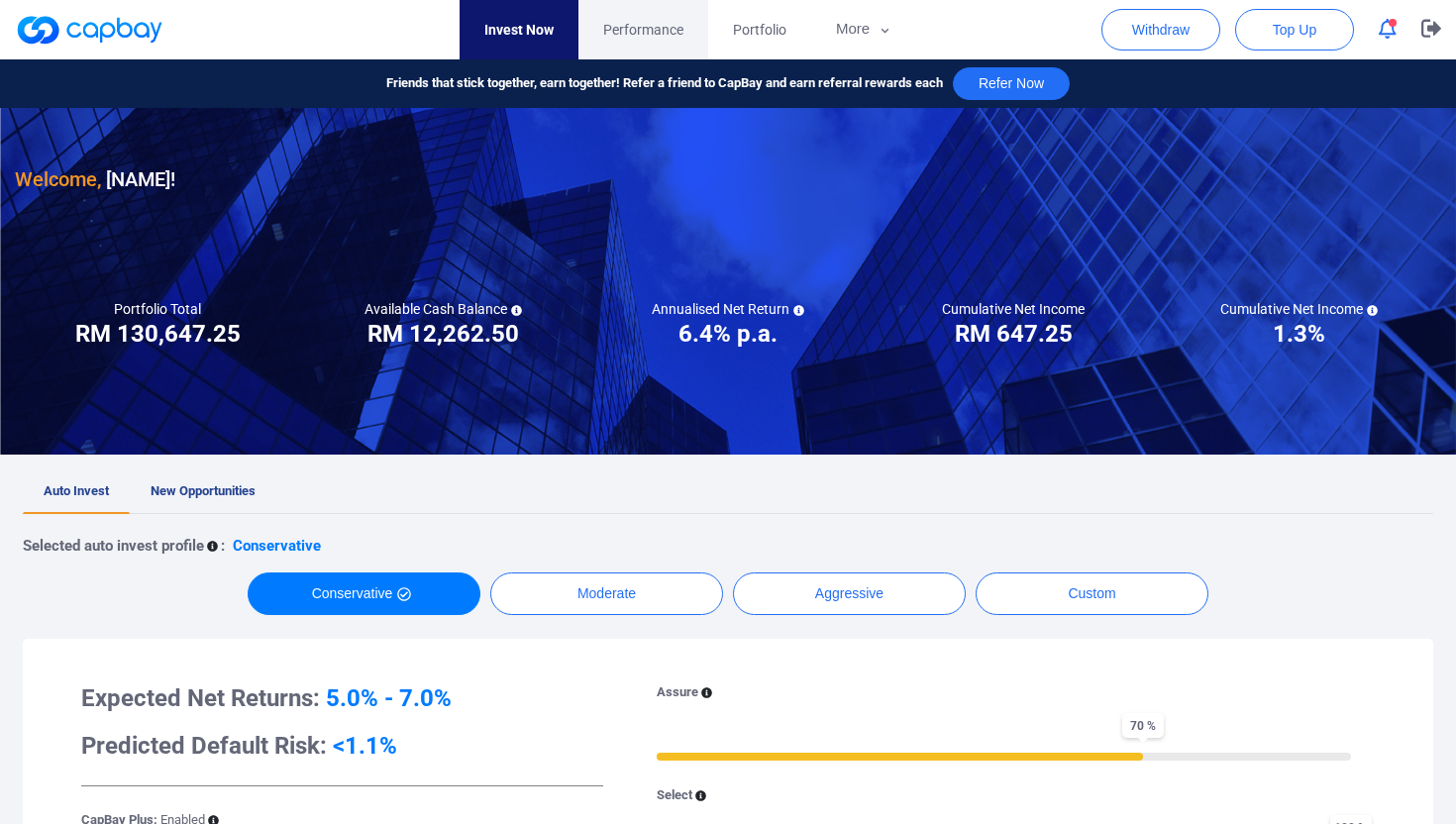click on "Performance" at bounding box center [643, 30] 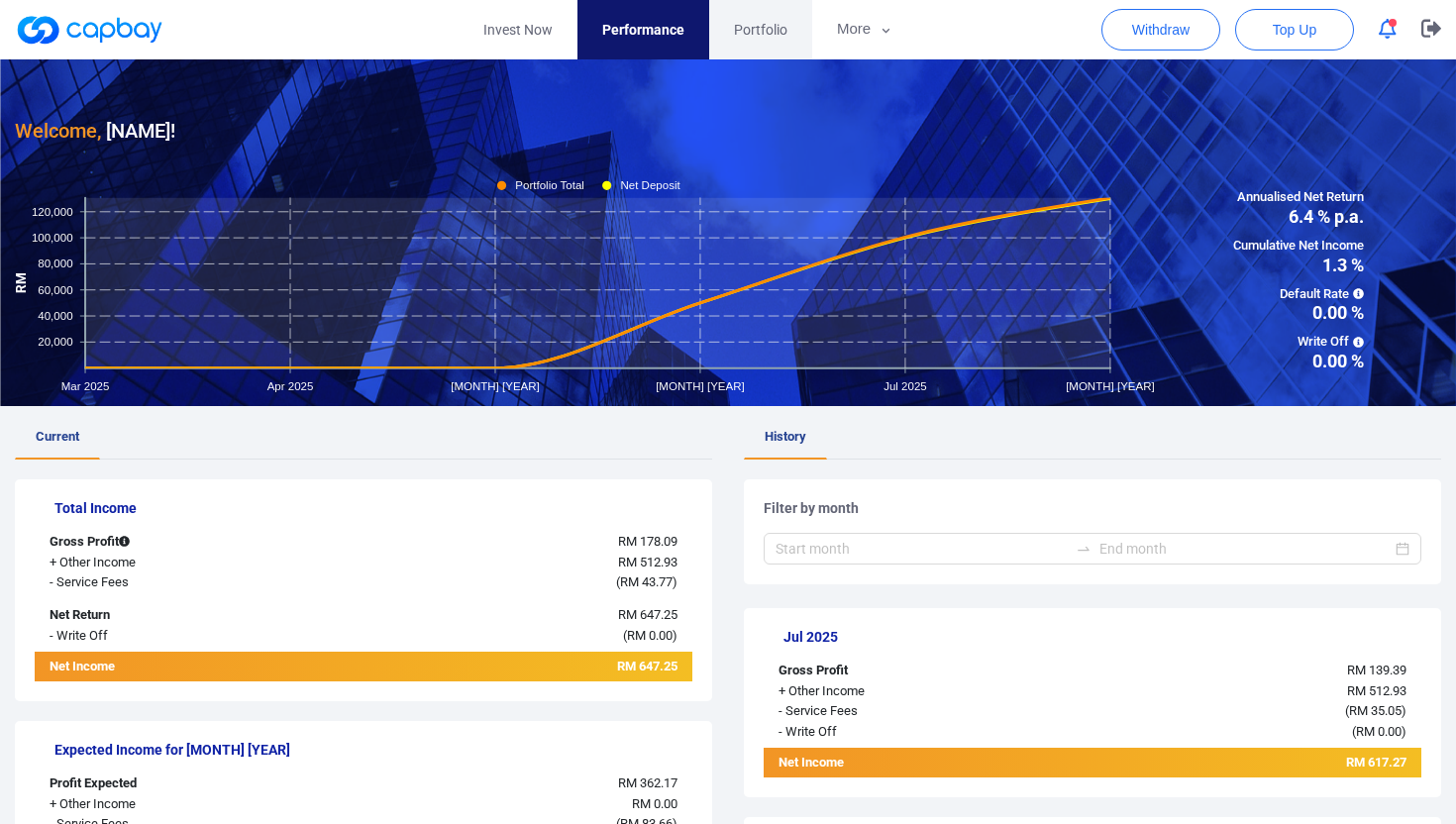 click on "Portfolio" at bounding box center [761, 30] 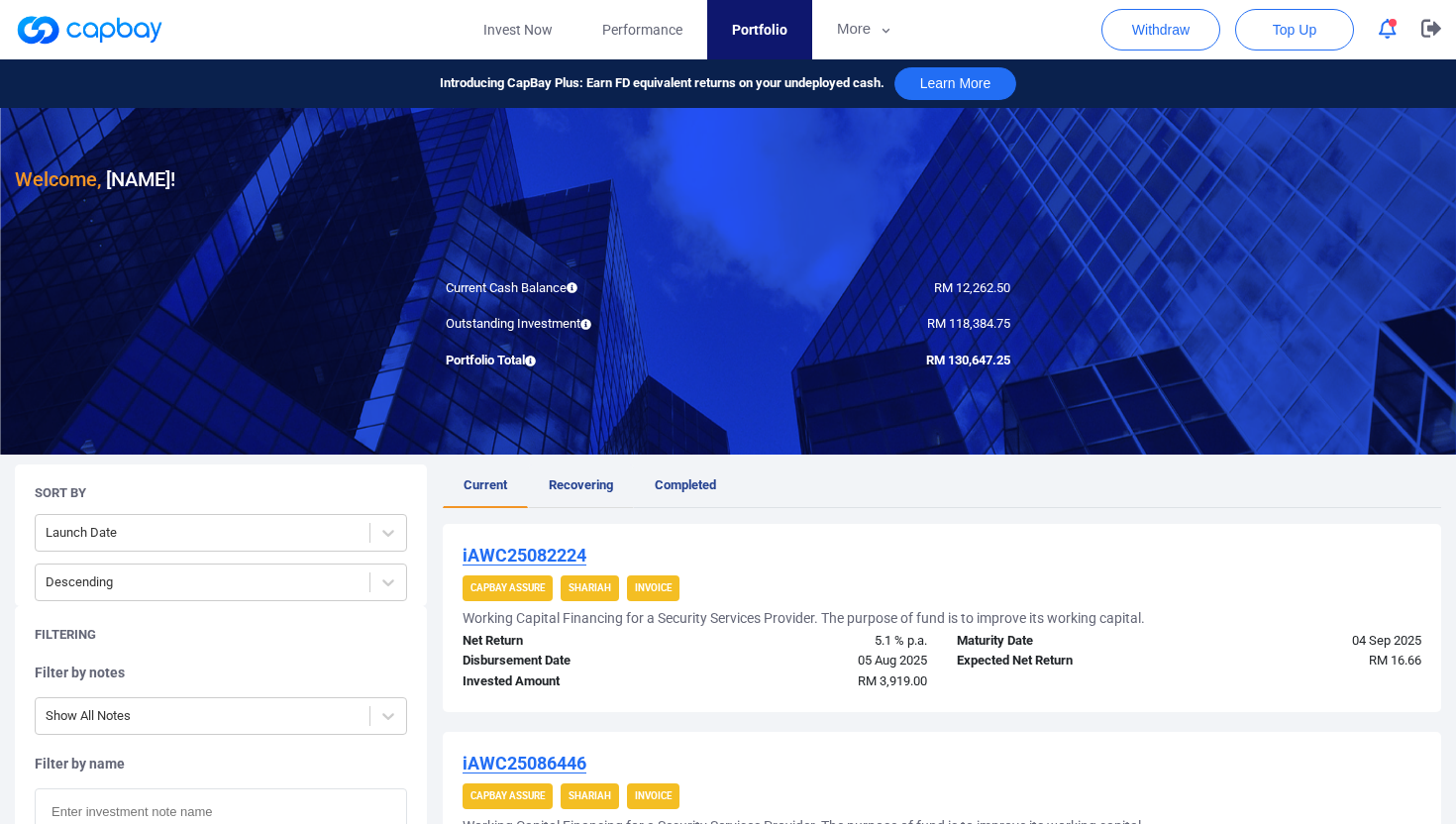 click on "Recovering" at bounding box center (580, 484) 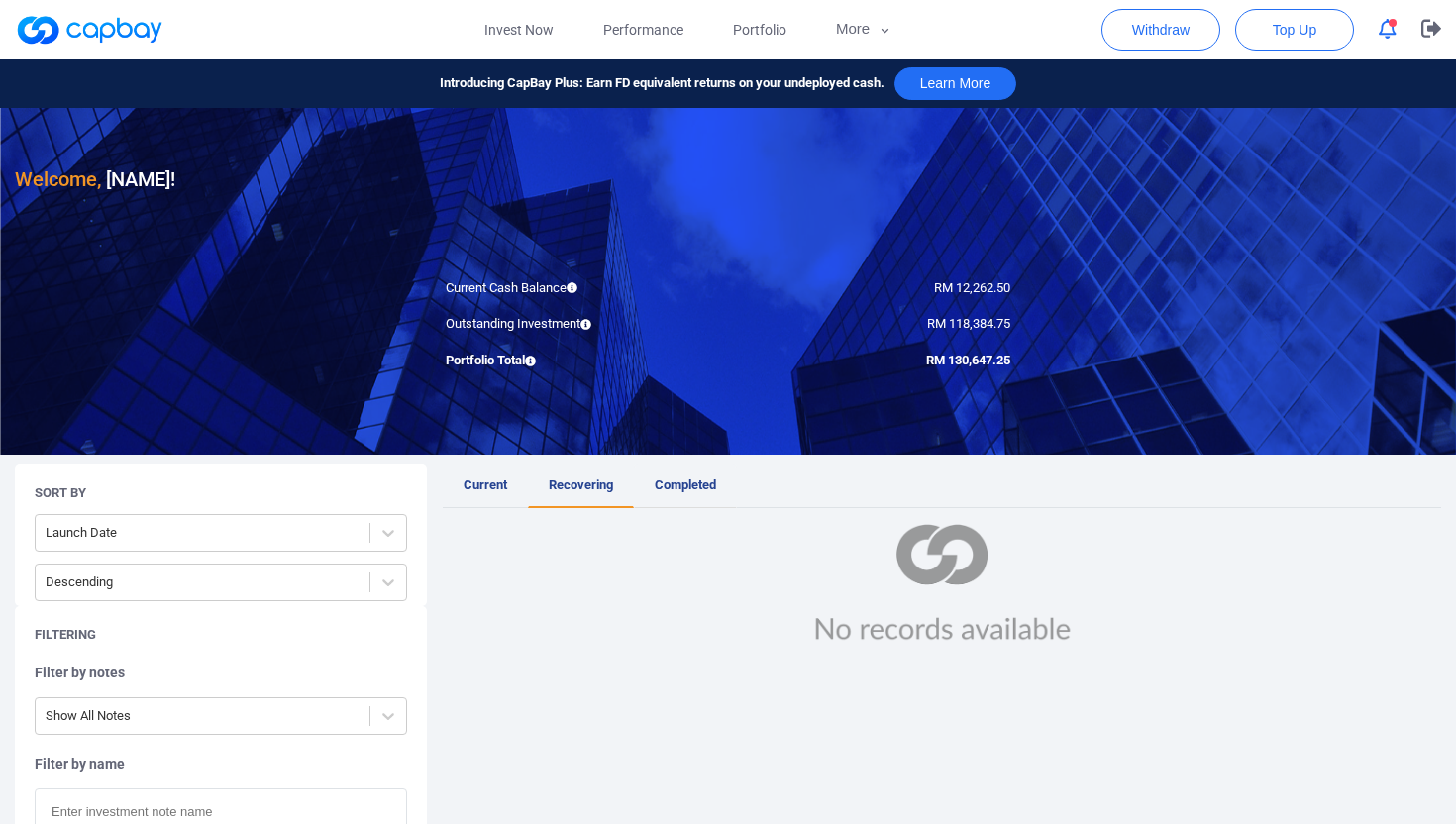 click on "Completed" at bounding box center [685, 484] 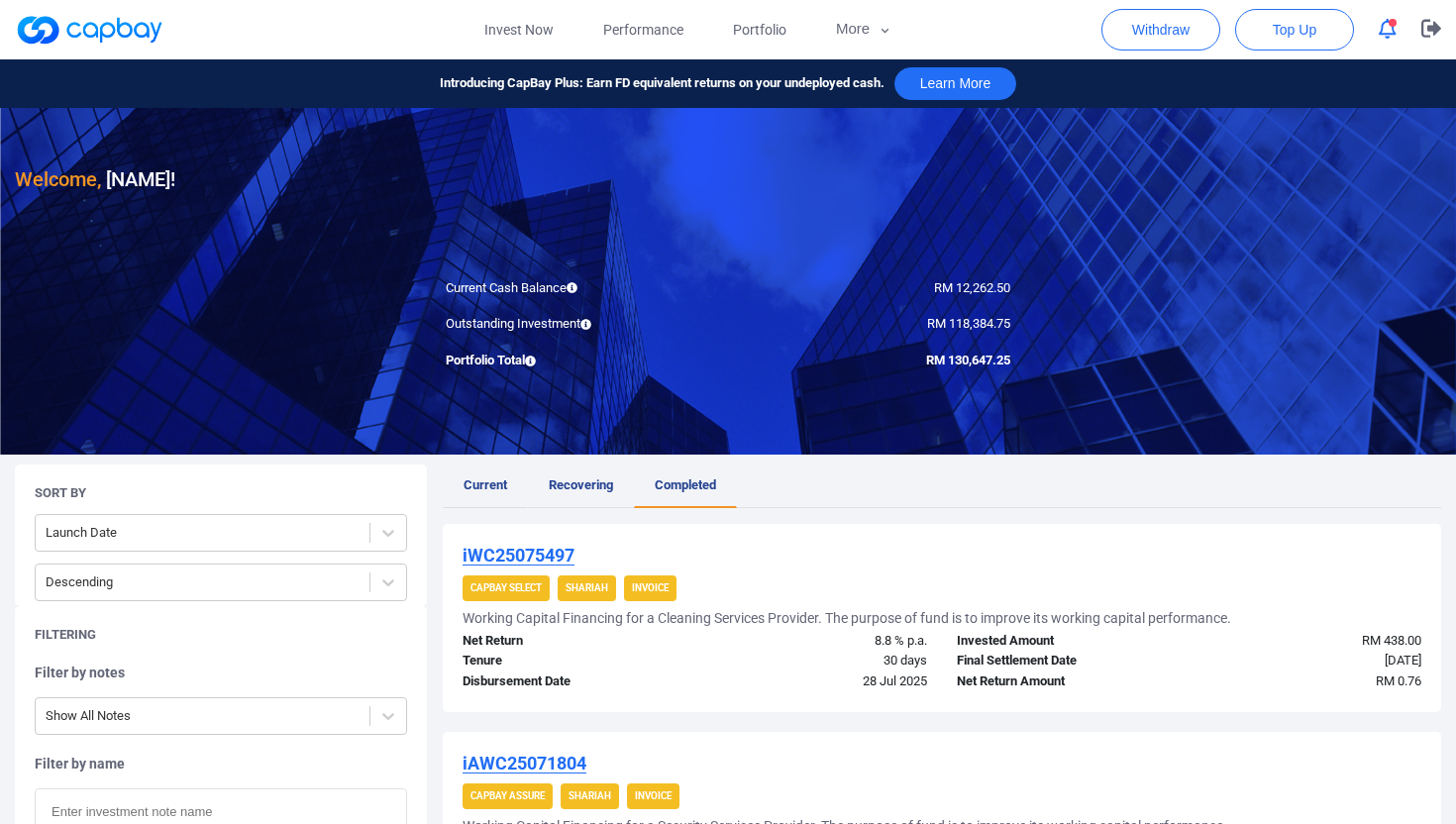 click on "Current" at bounding box center (485, 484) 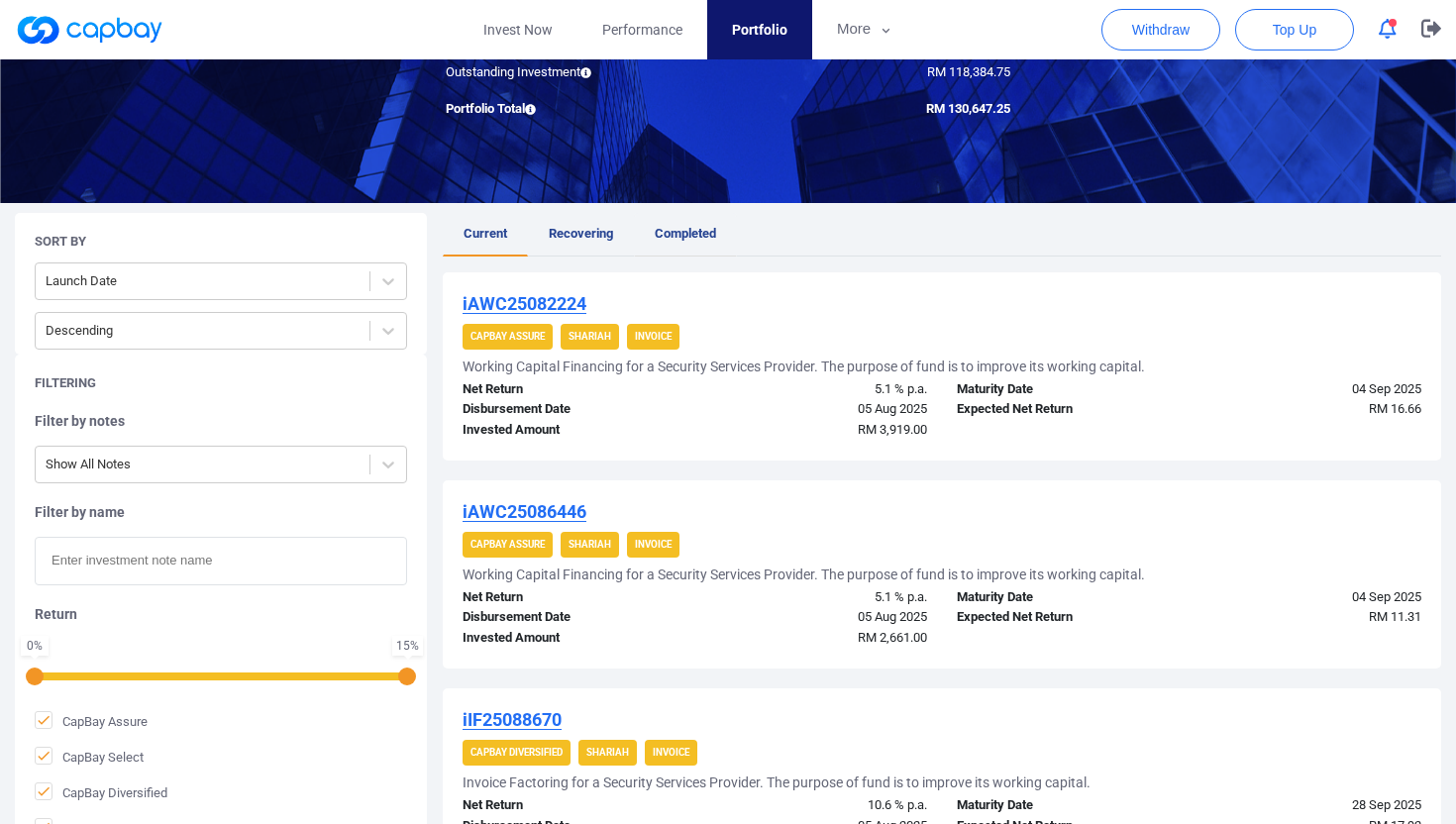scroll, scrollTop: 0, scrollLeft: 0, axis: both 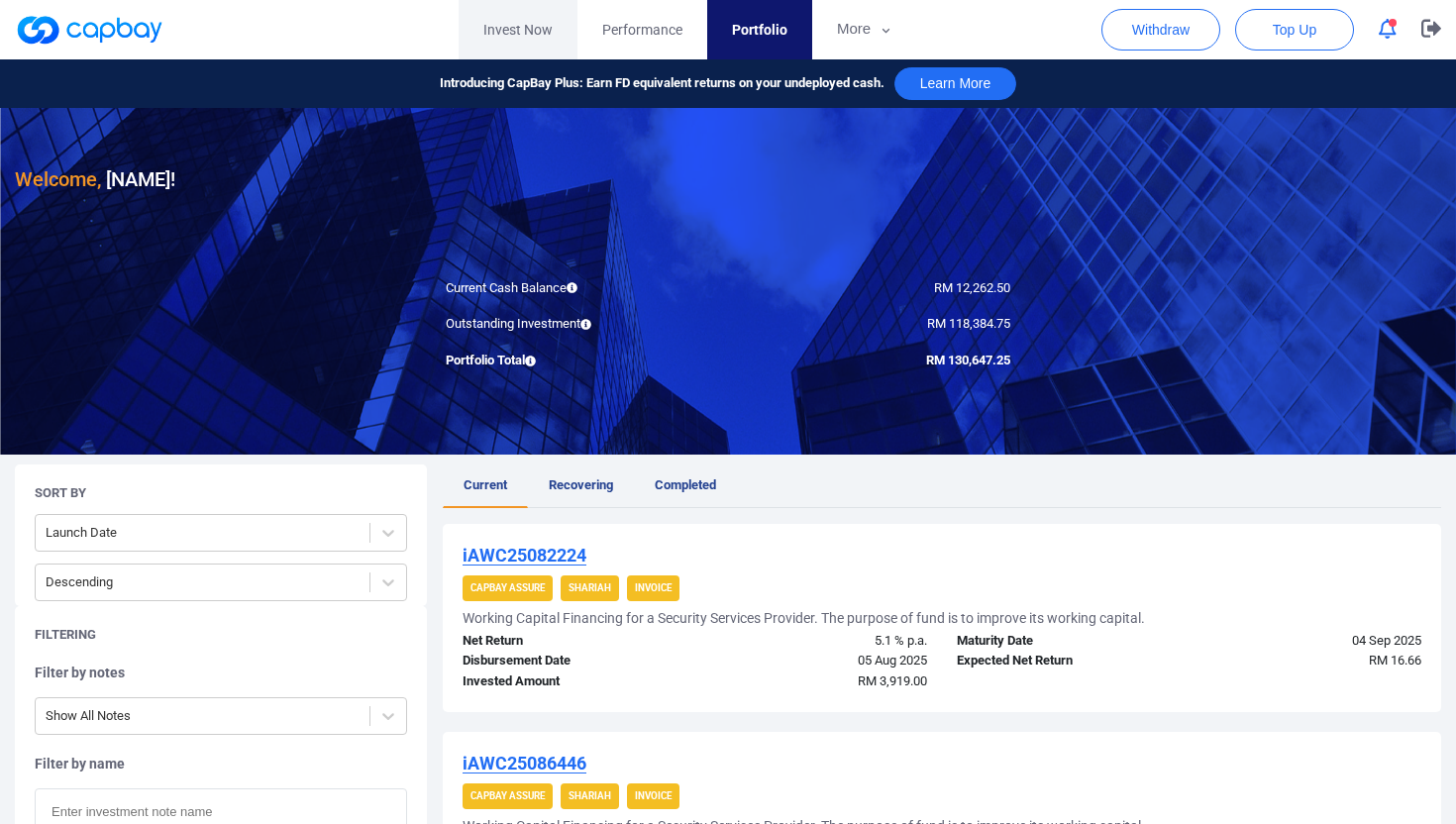 click on "Invest Now" at bounding box center (518, 30) 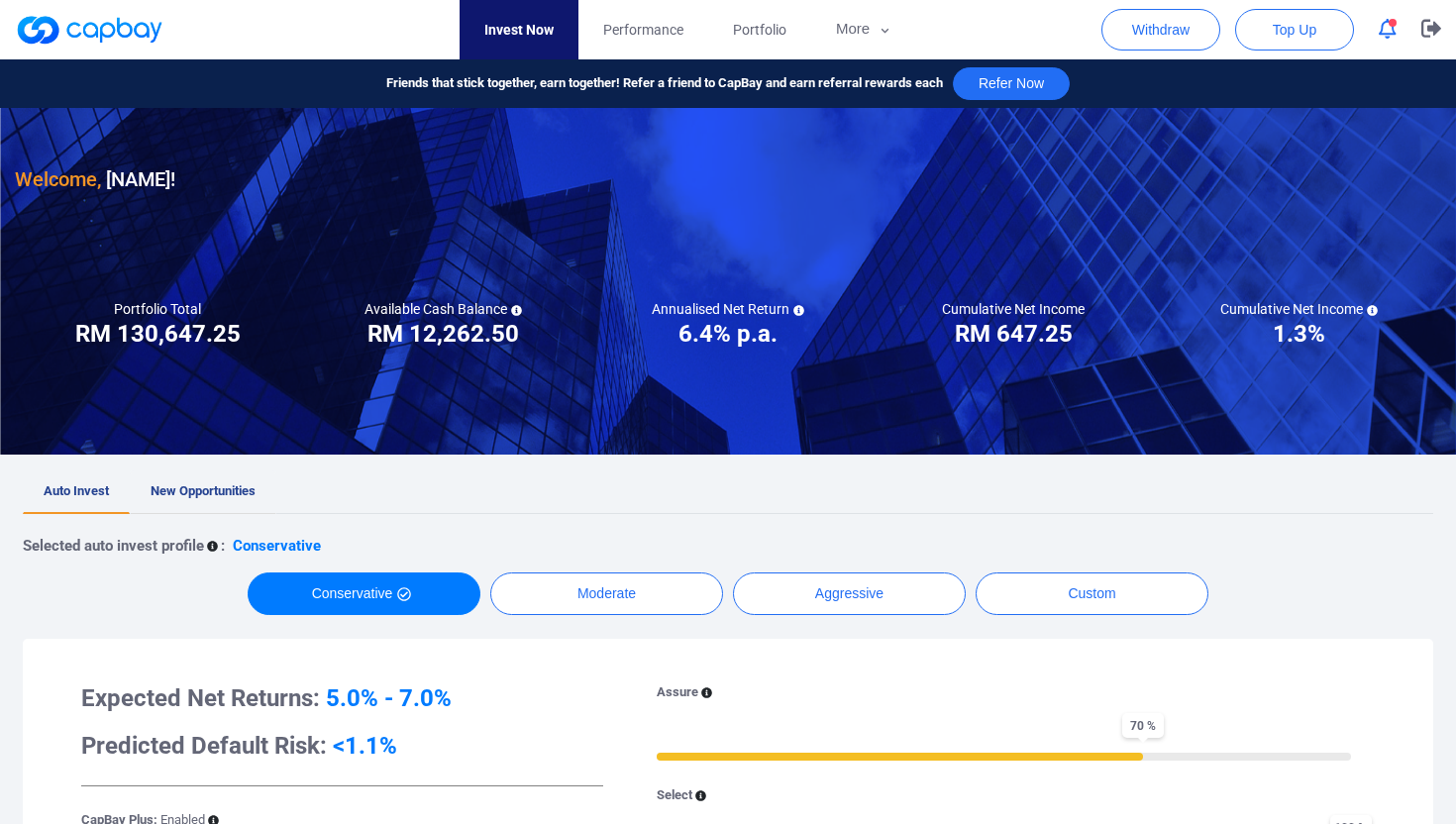 click on "New Opportunities" at bounding box center (203, 490) 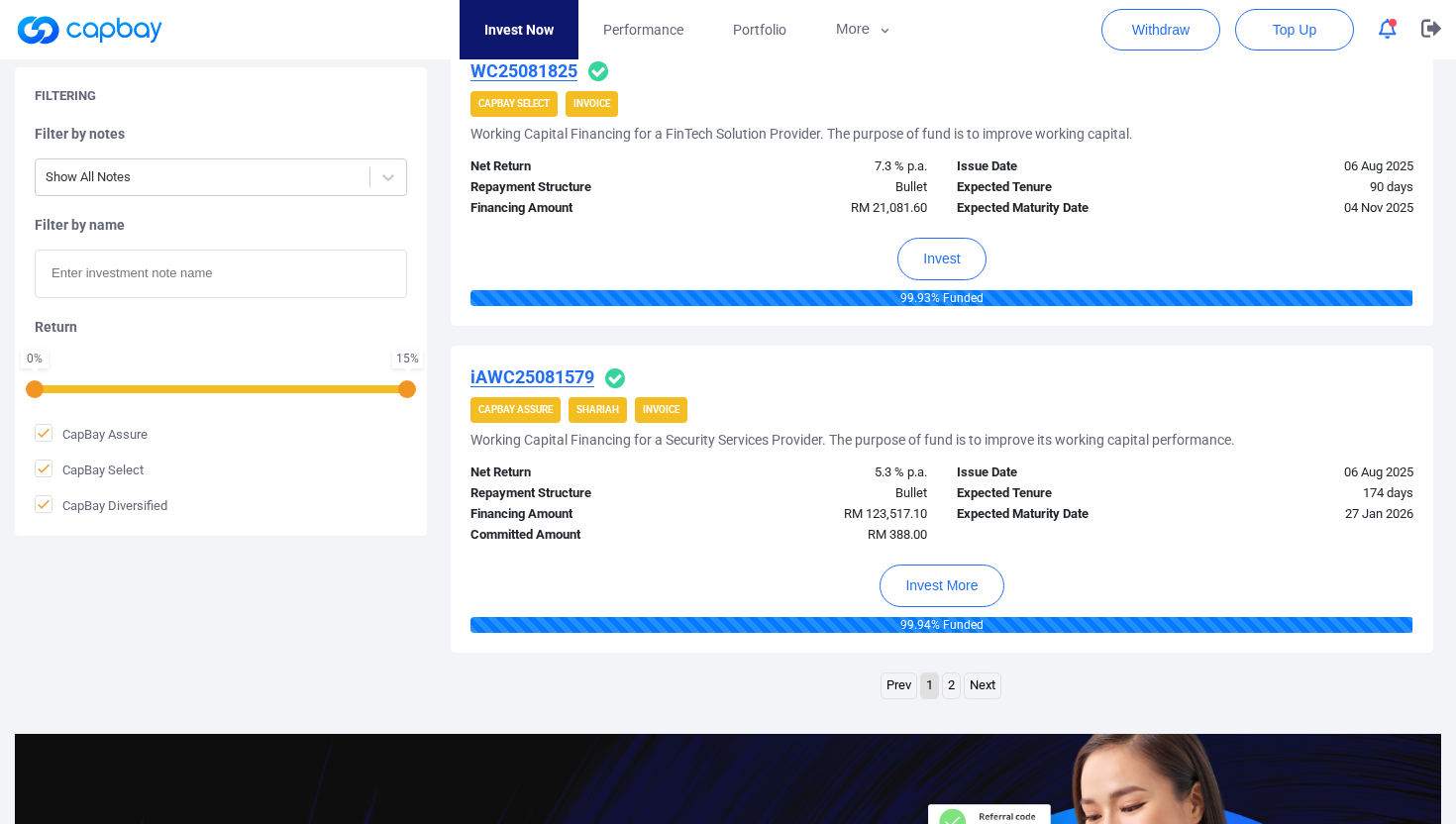 scroll, scrollTop: 2955, scrollLeft: 0, axis: vertical 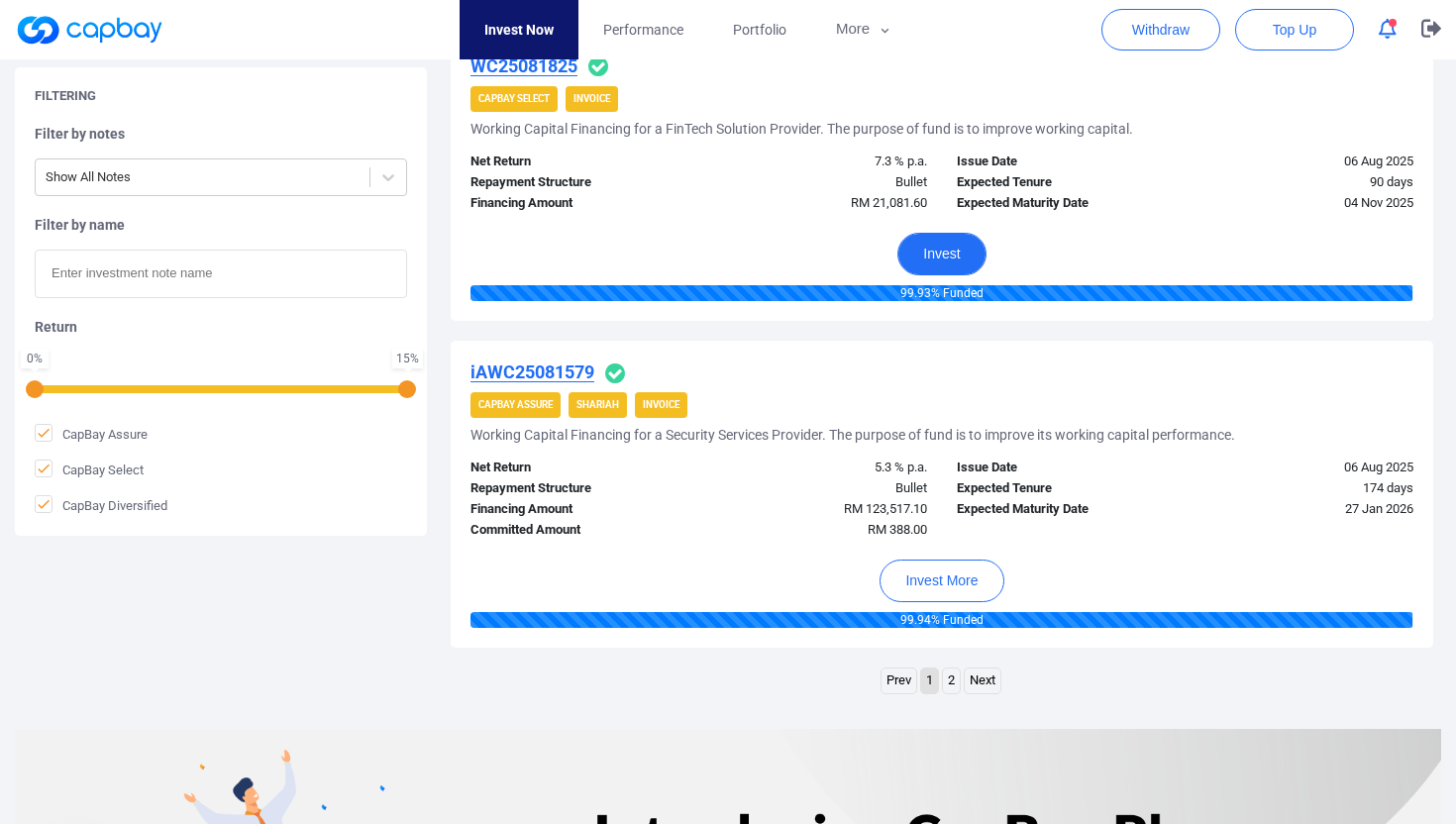 click on "Invest" at bounding box center [941, 254] 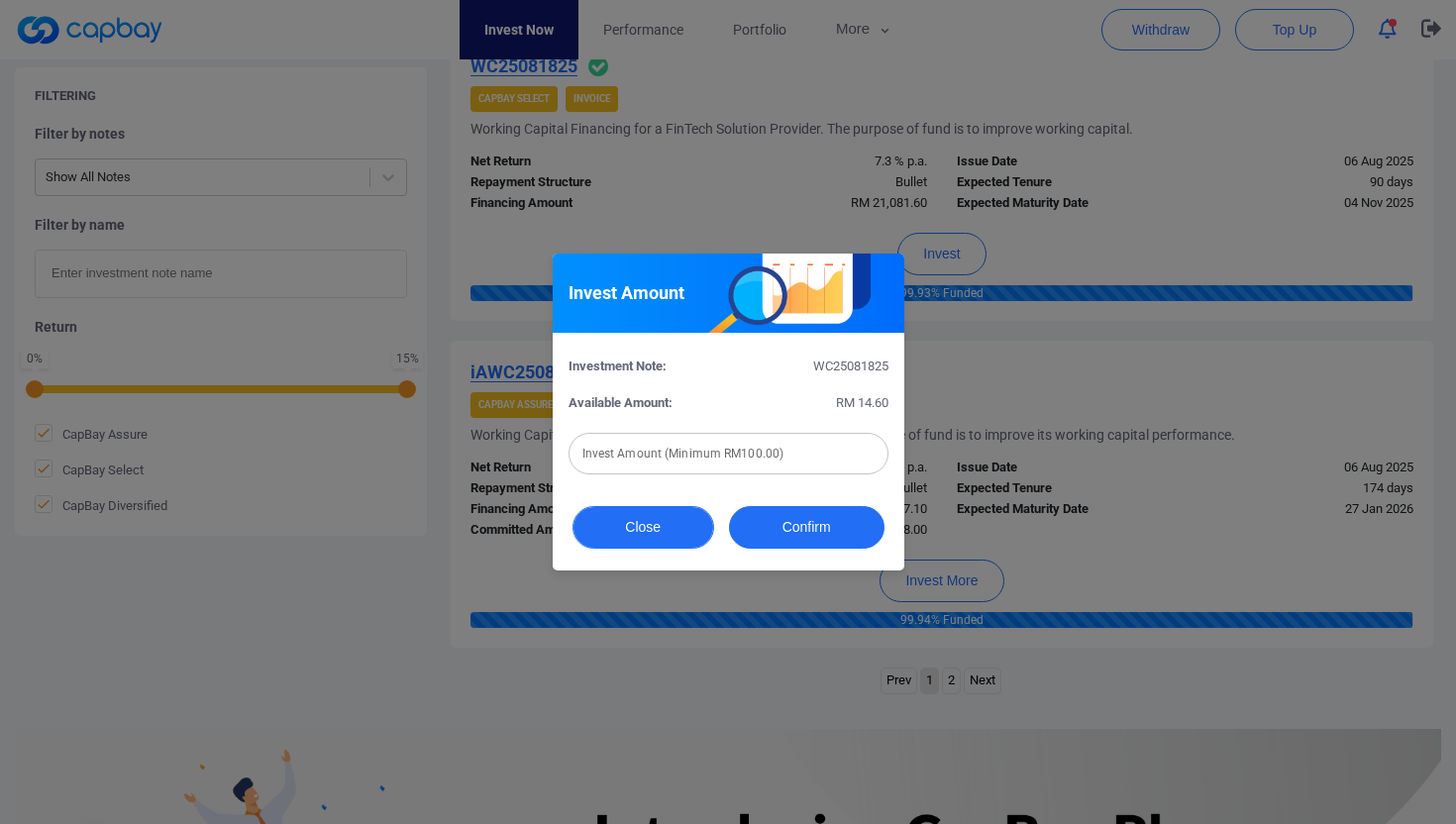 click on "Close" at bounding box center [643, 527] 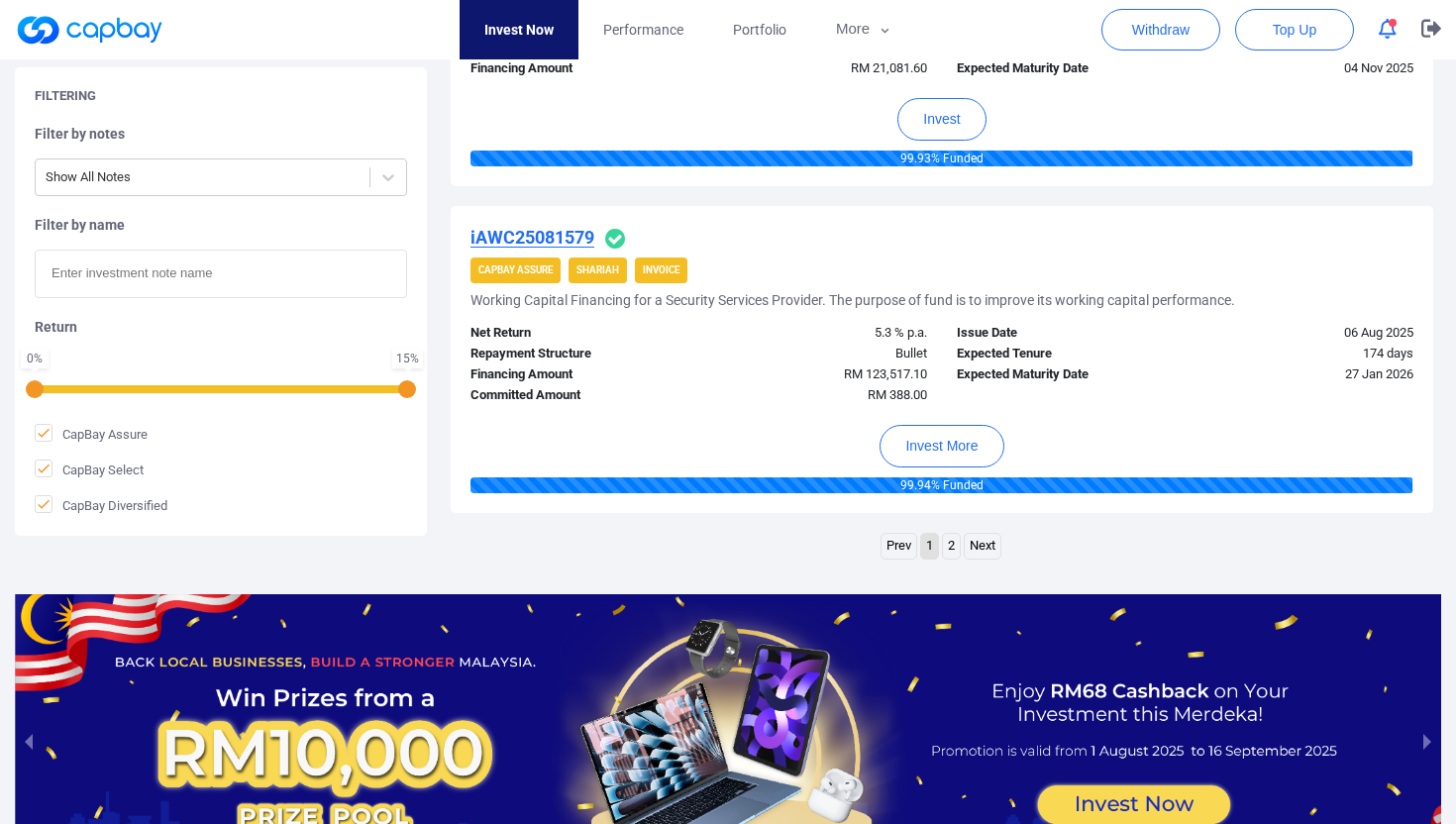 click on "2" at bounding box center (951, 546) 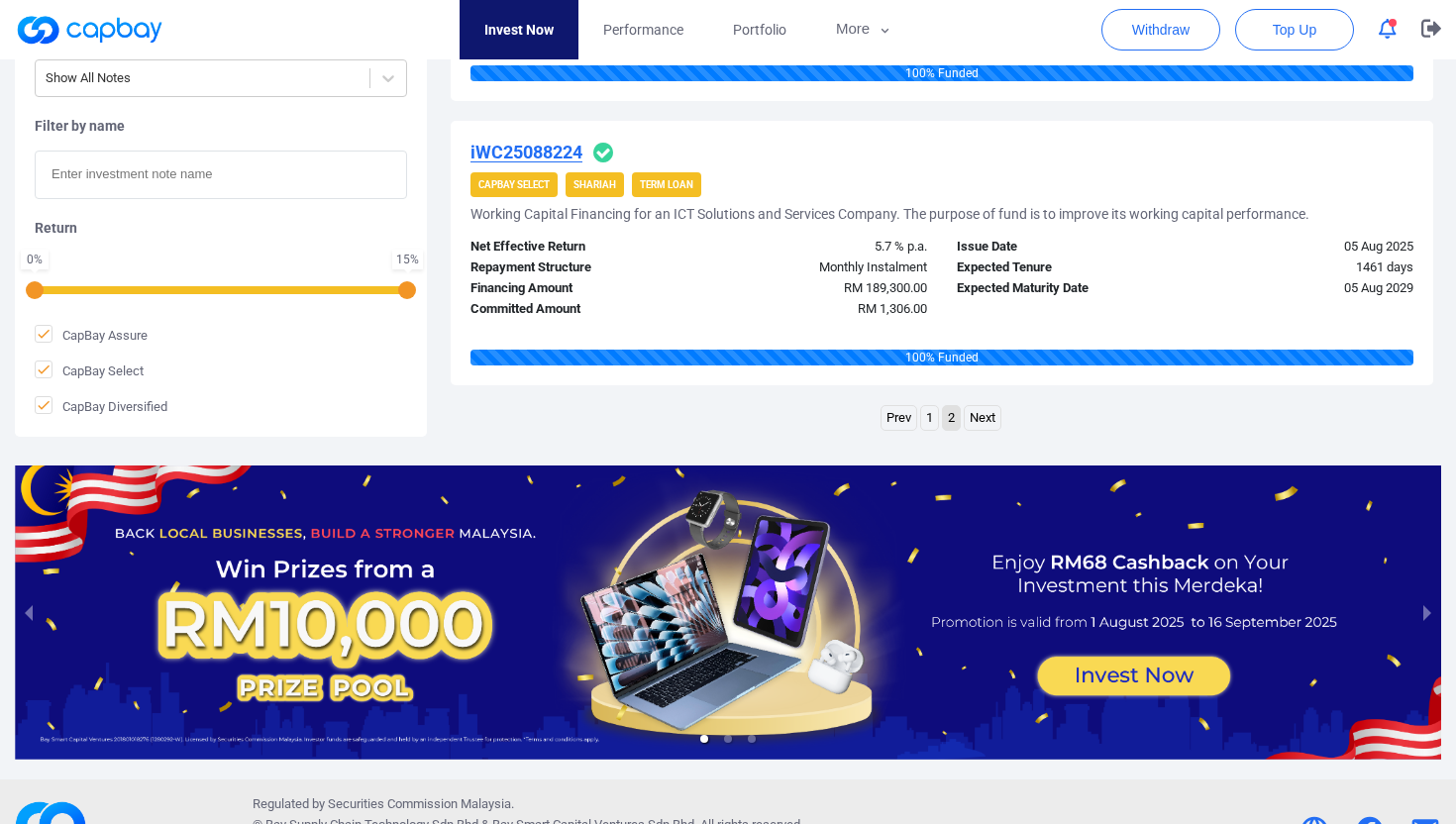 scroll, scrollTop: 2662, scrollLeft: 0, axis: vertical 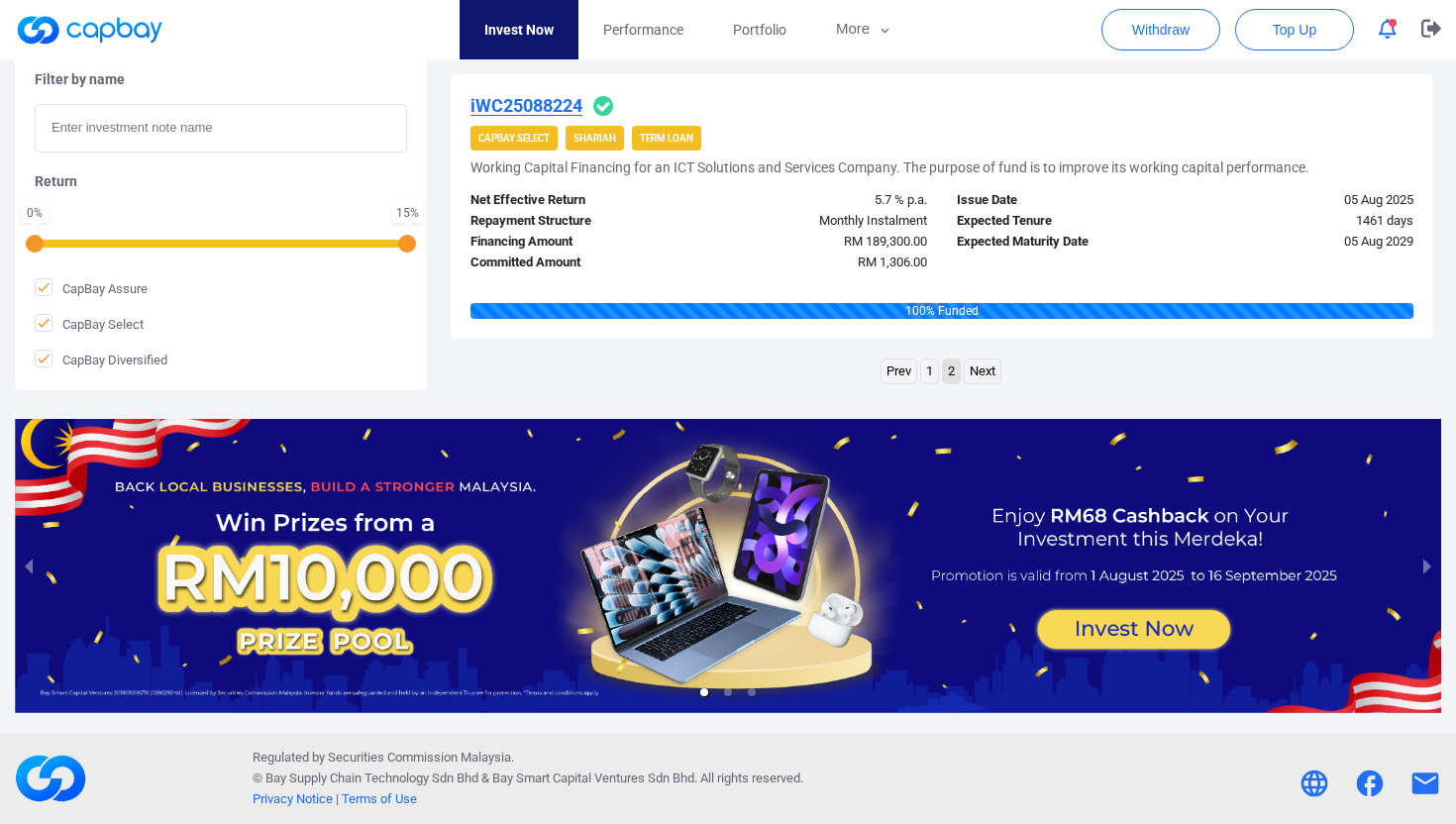 click on "1" at bounding box center [929, 371] 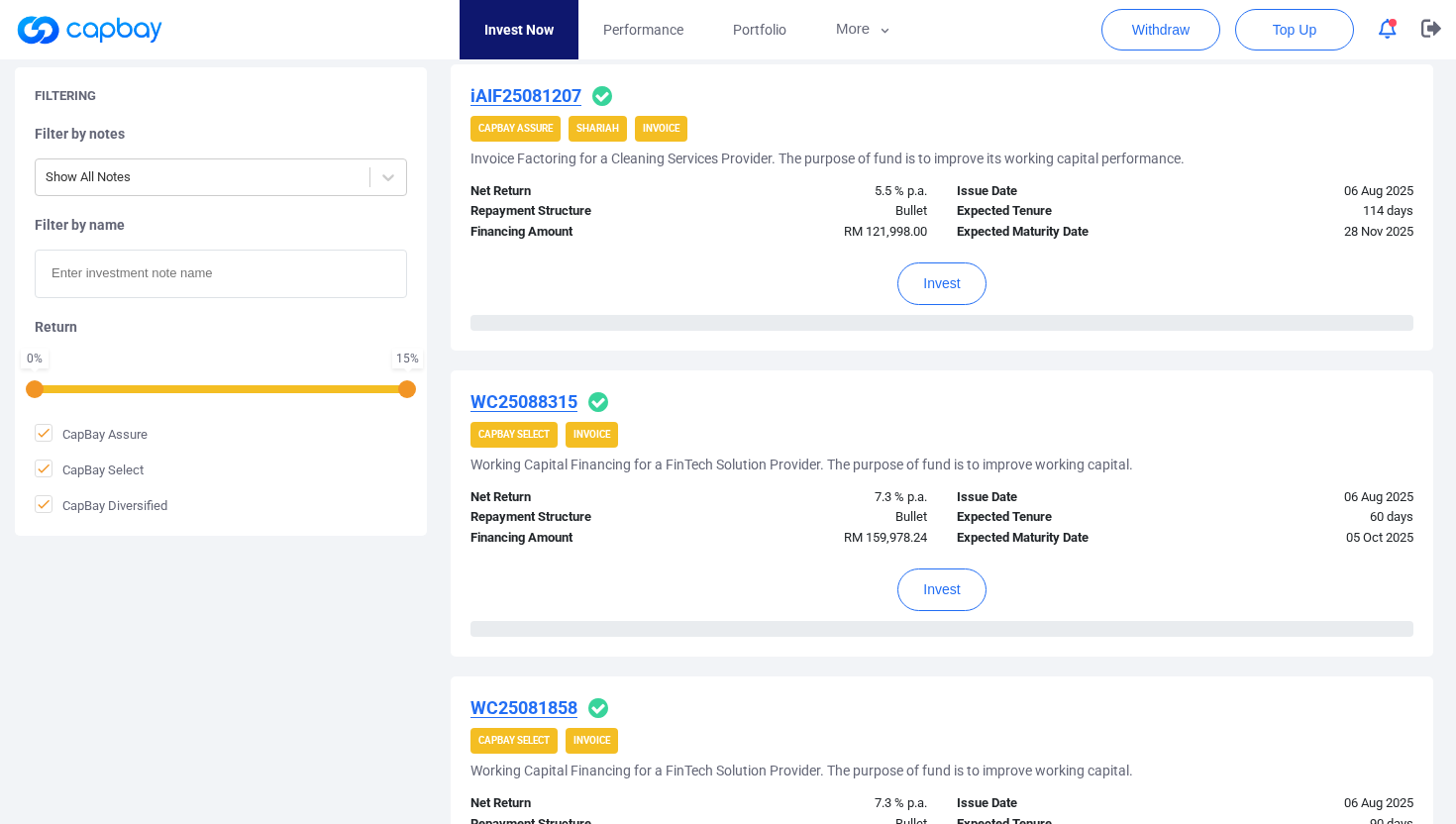 scroll, scrollTop: 417, scrollLeft: 0, axis: vertical 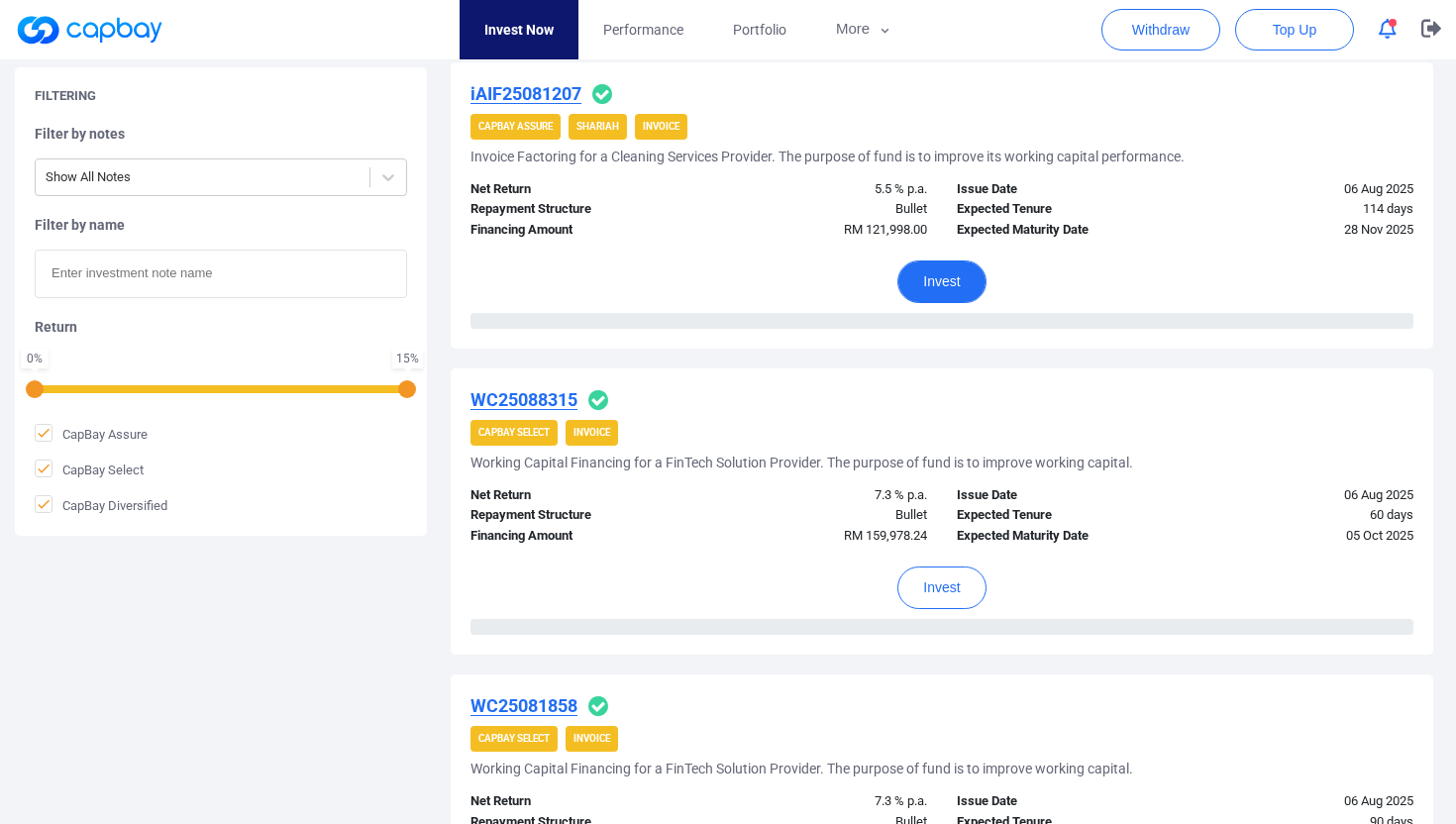 click on "Invest" at bounding box center (941, 281) 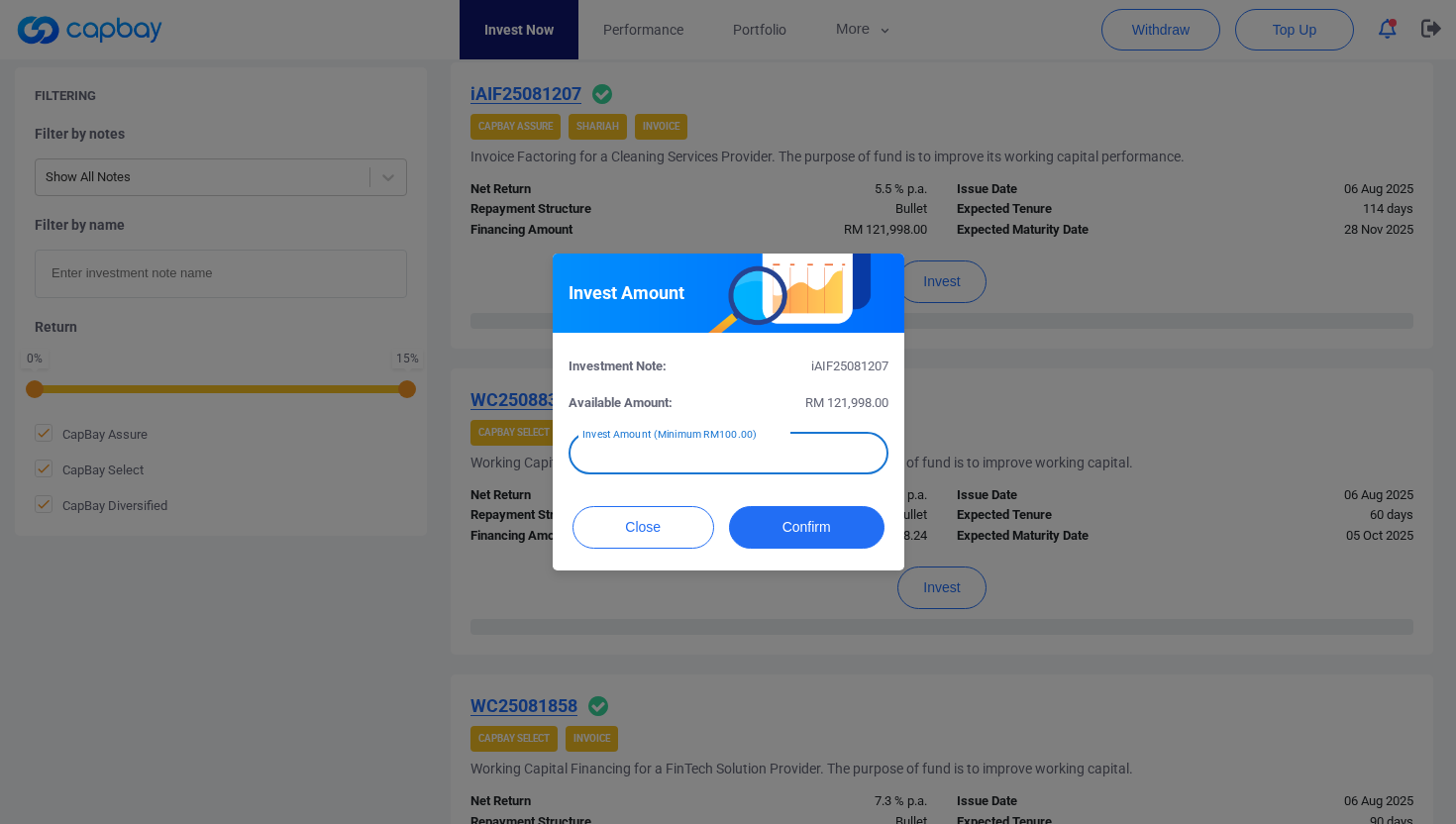 click at bounding box center (728, 454) 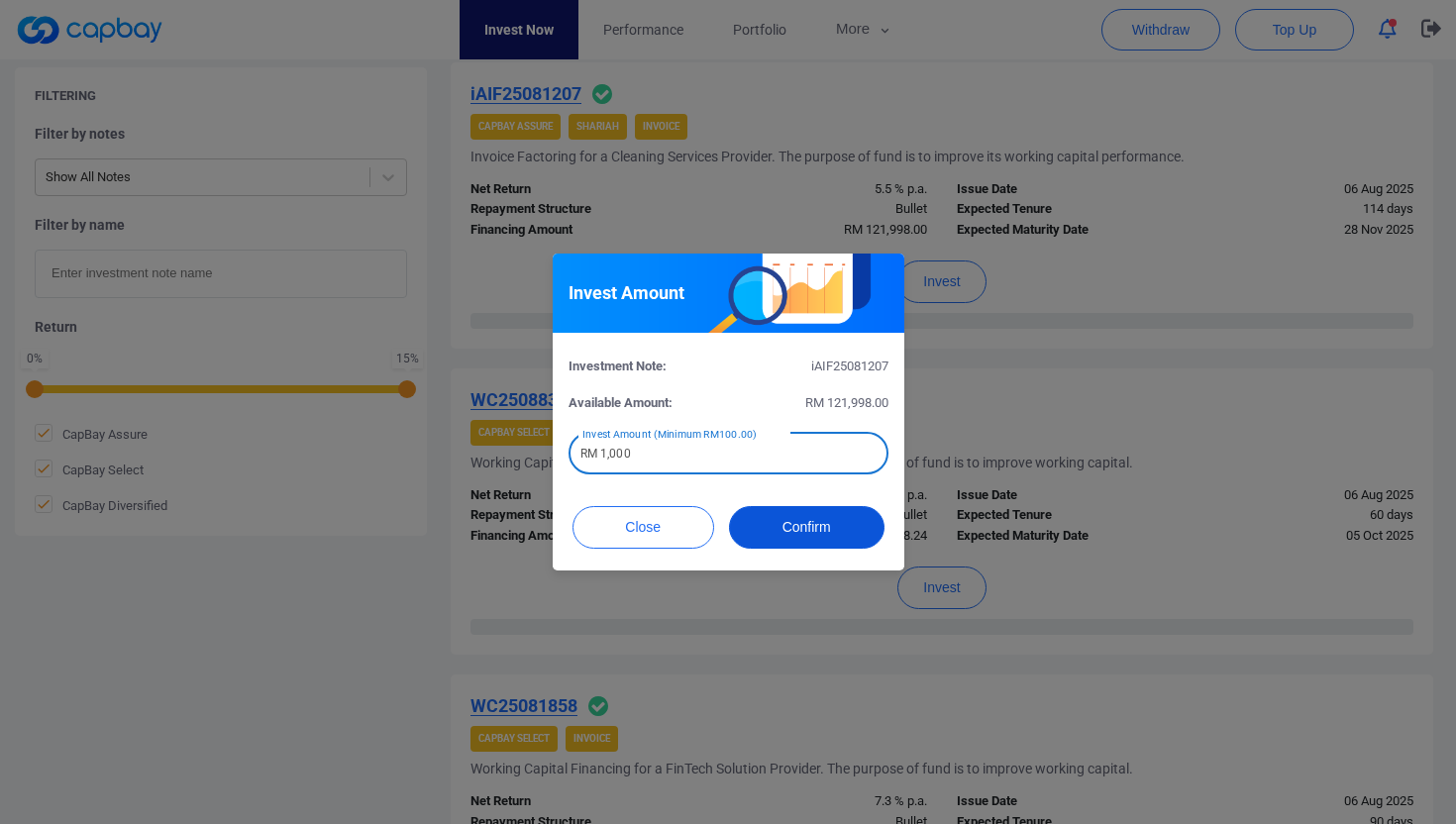 type on "RM 1,000" 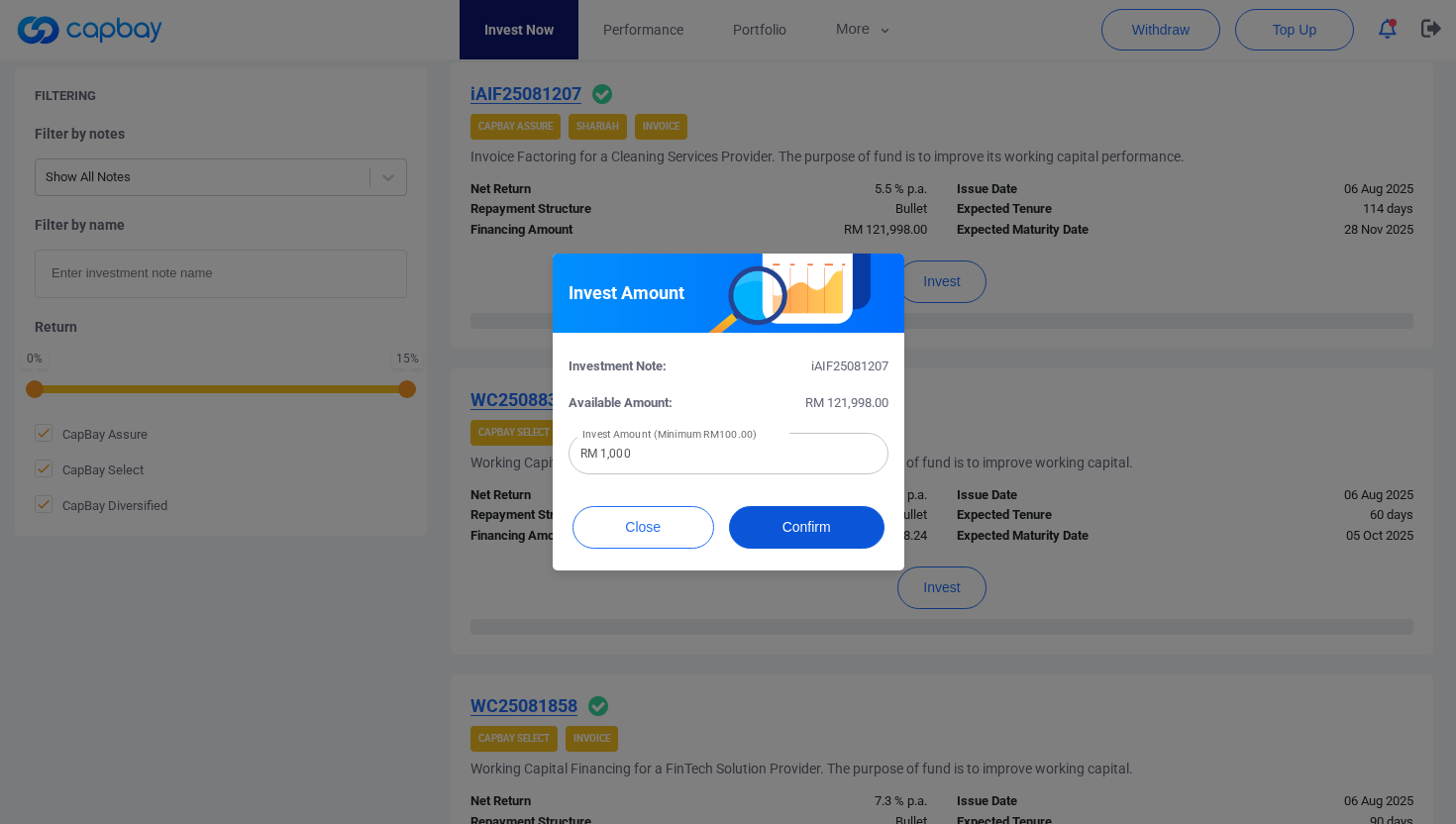 click on "Confirm" at bounding box center (806, 527) 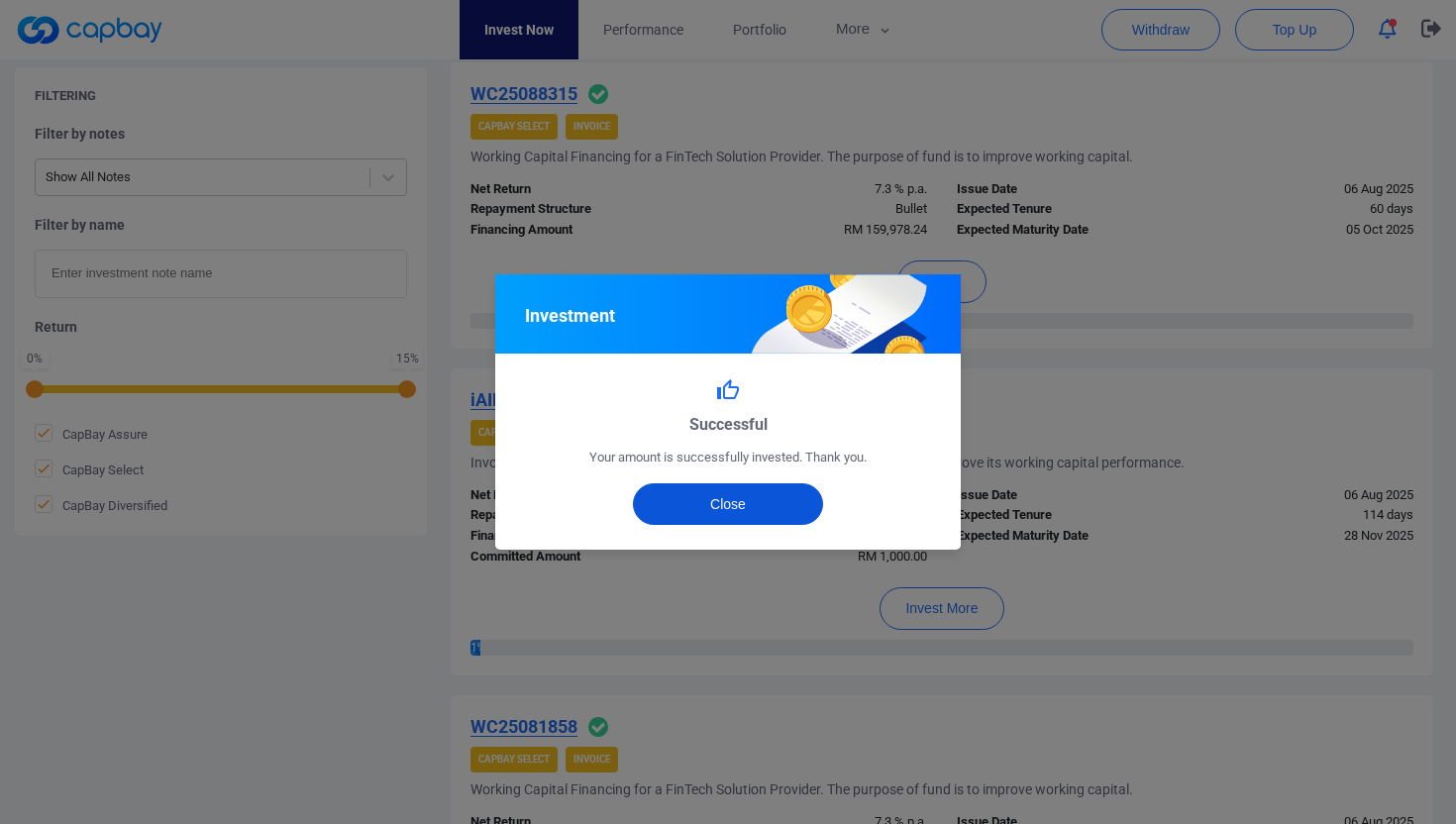 click on "Close" at bounding box center (728, 504) 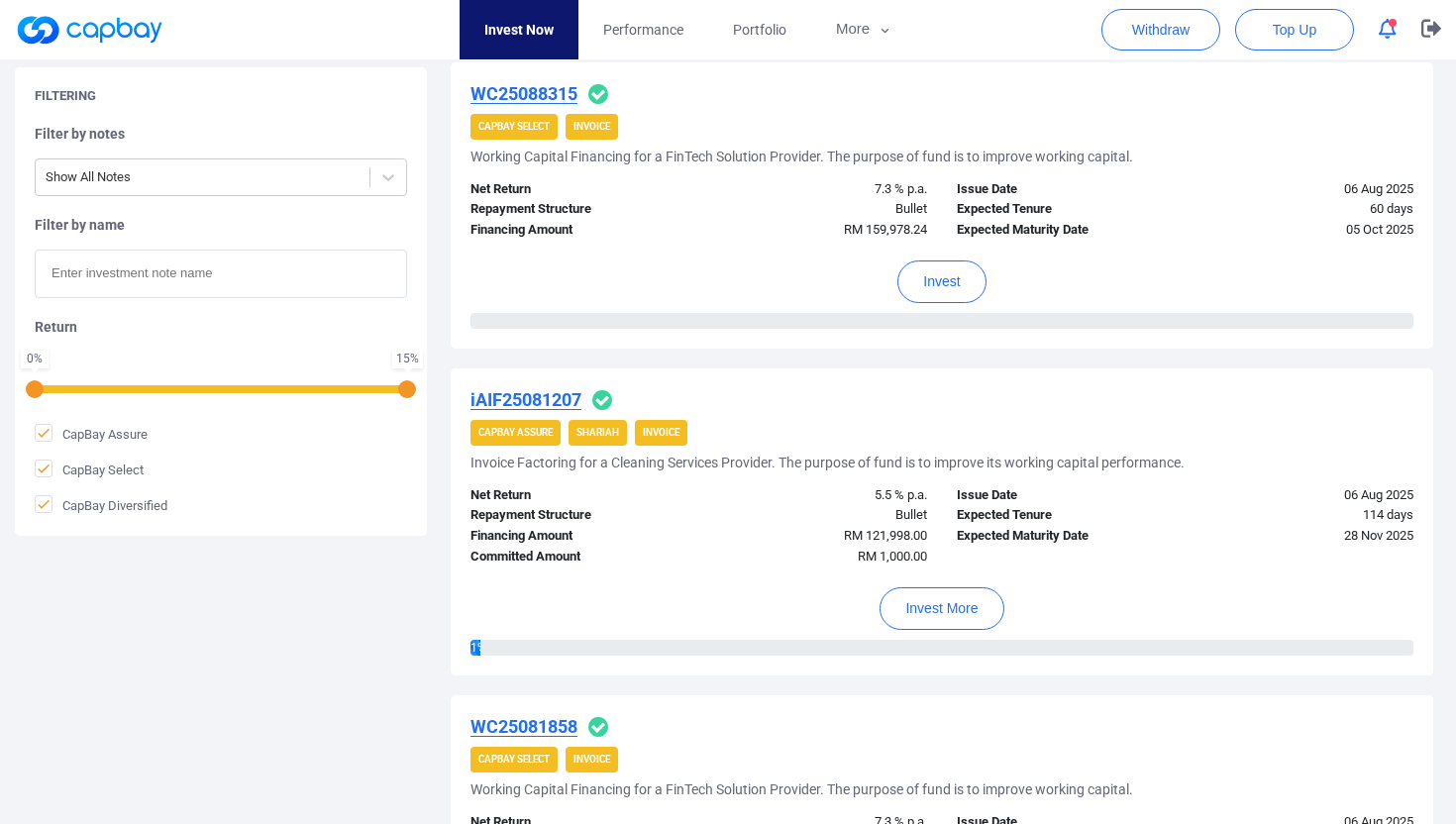 click on "WC25088315" at bounding box center (524, 93) 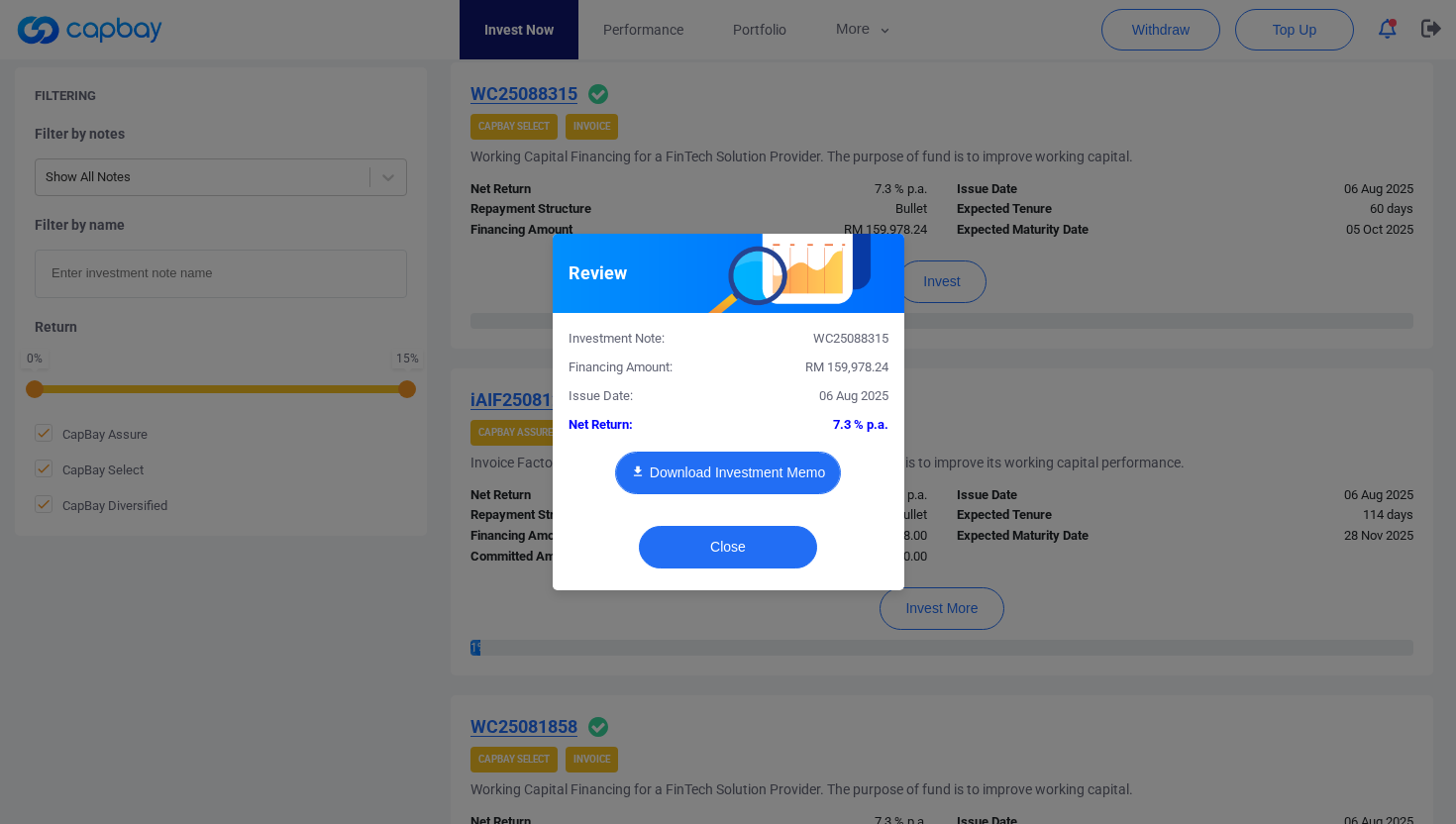 click on "Download Investment Memo" at bounding box center (728, 472) 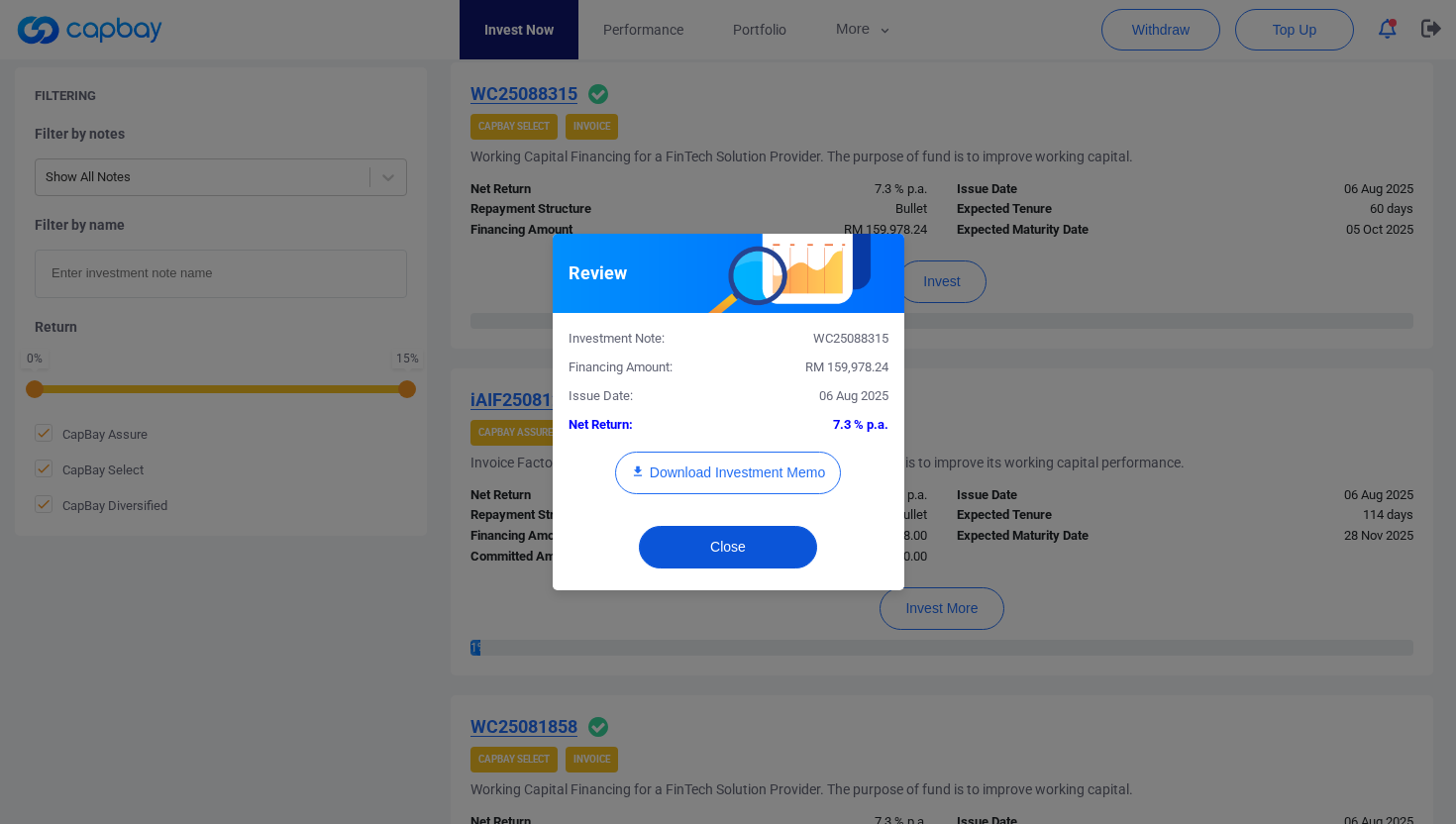 click on "Close" at bounding box center (728, 547) 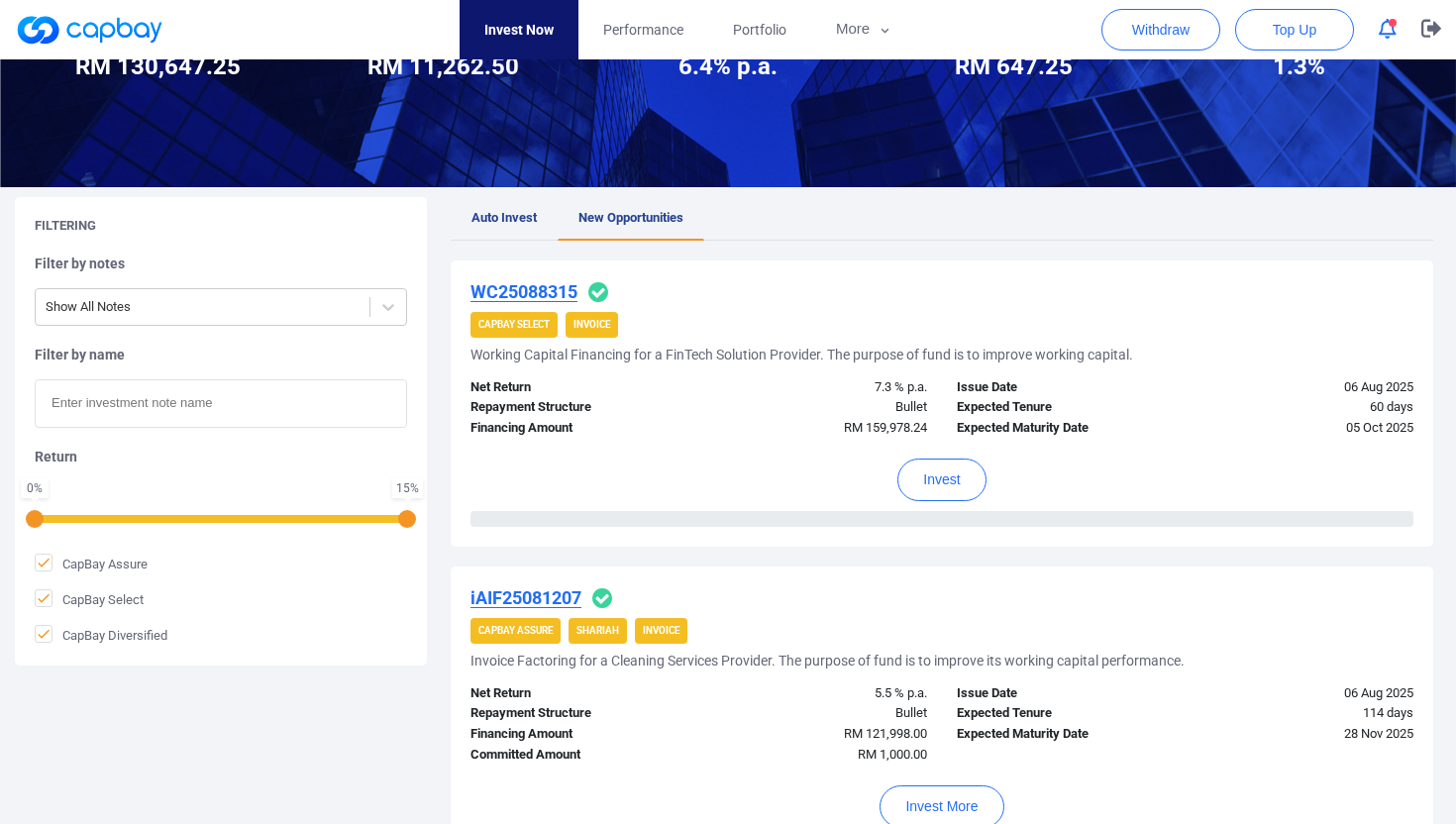 scroll, scrollTop: 165, scrollLeft: 0, axis: vertical 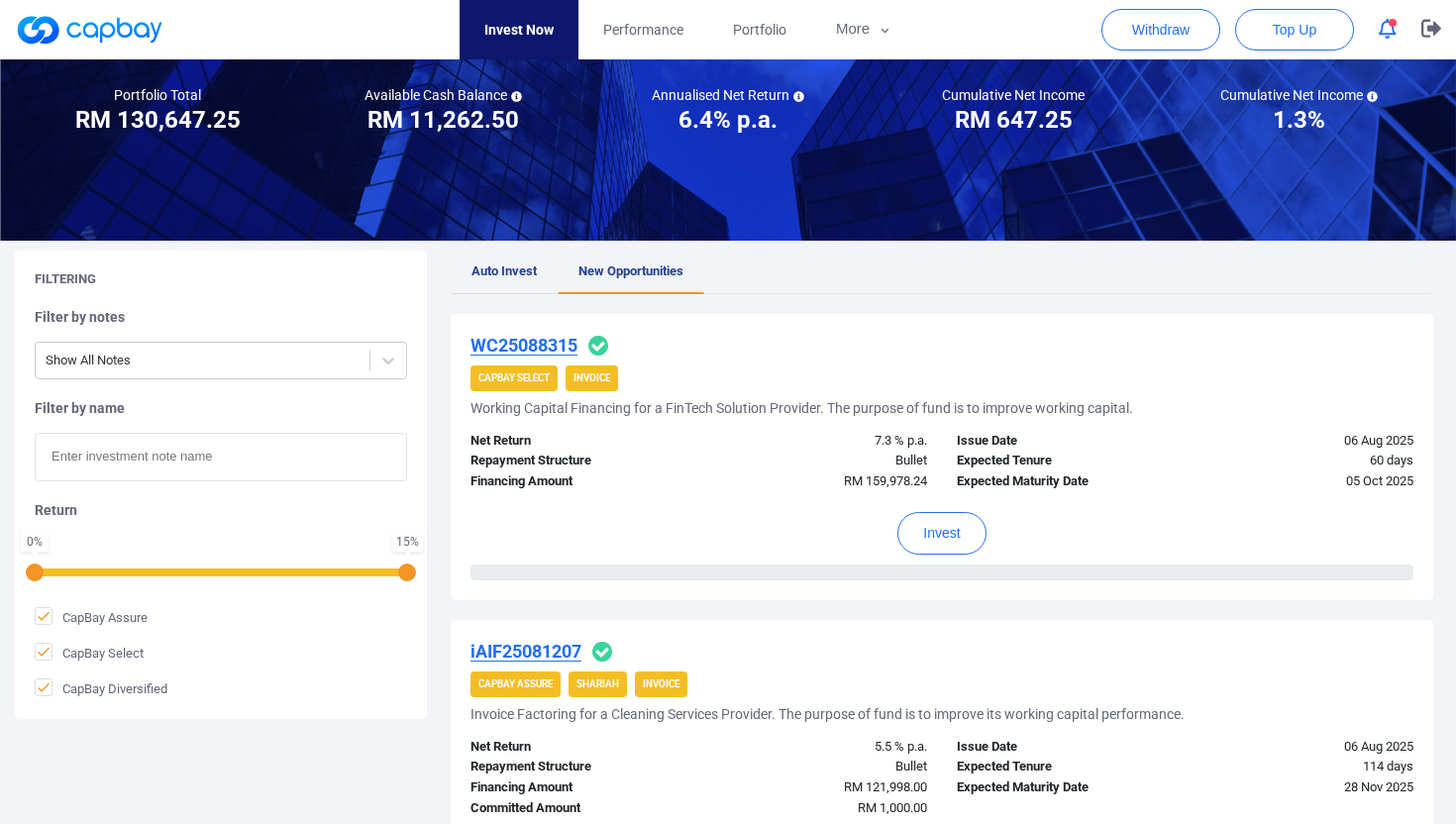 click on "Auto Invest" at bounding box center (504, 270) 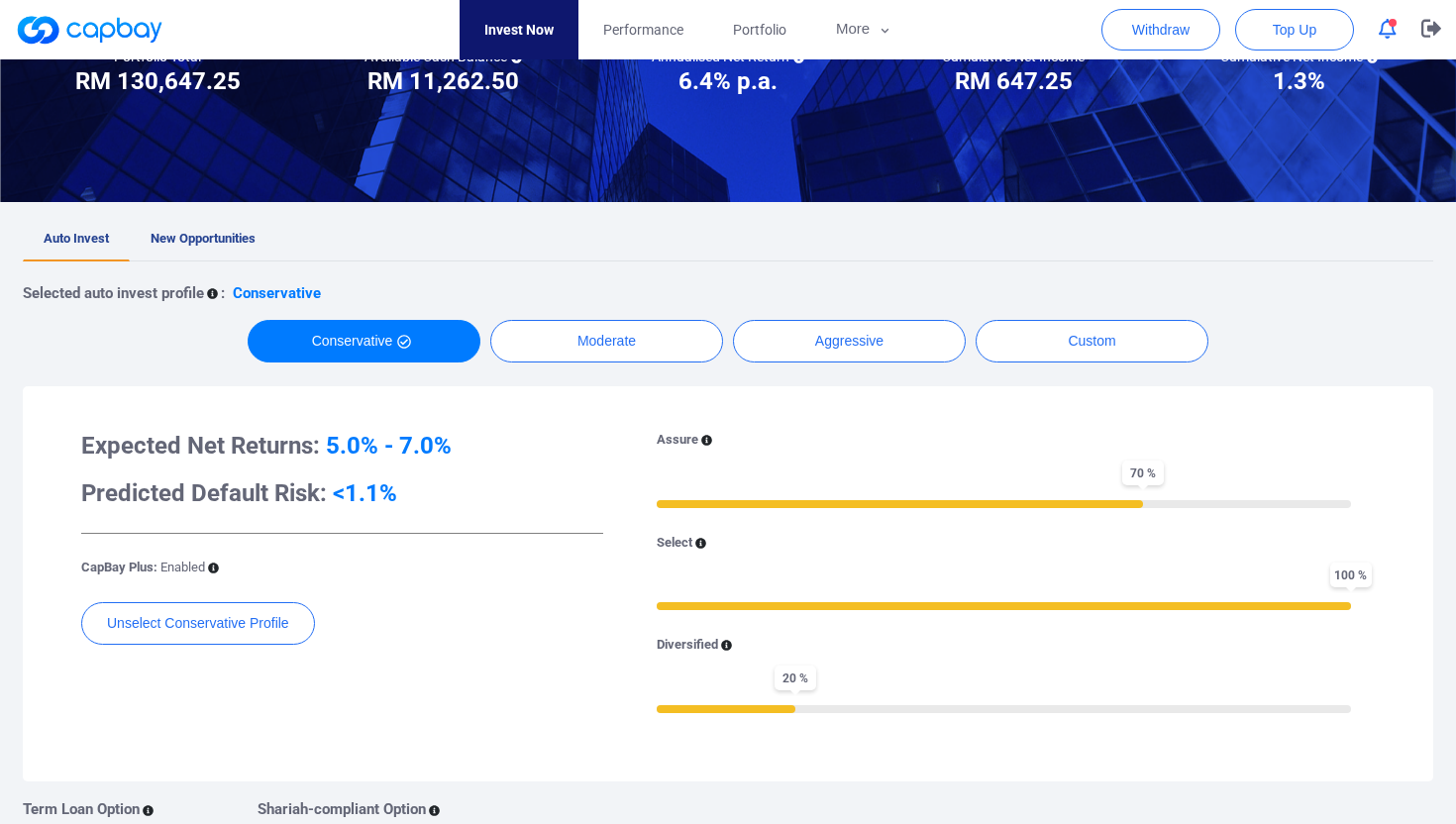 scroll, scrollTop: 0, scrollLeft: 0, axis: both 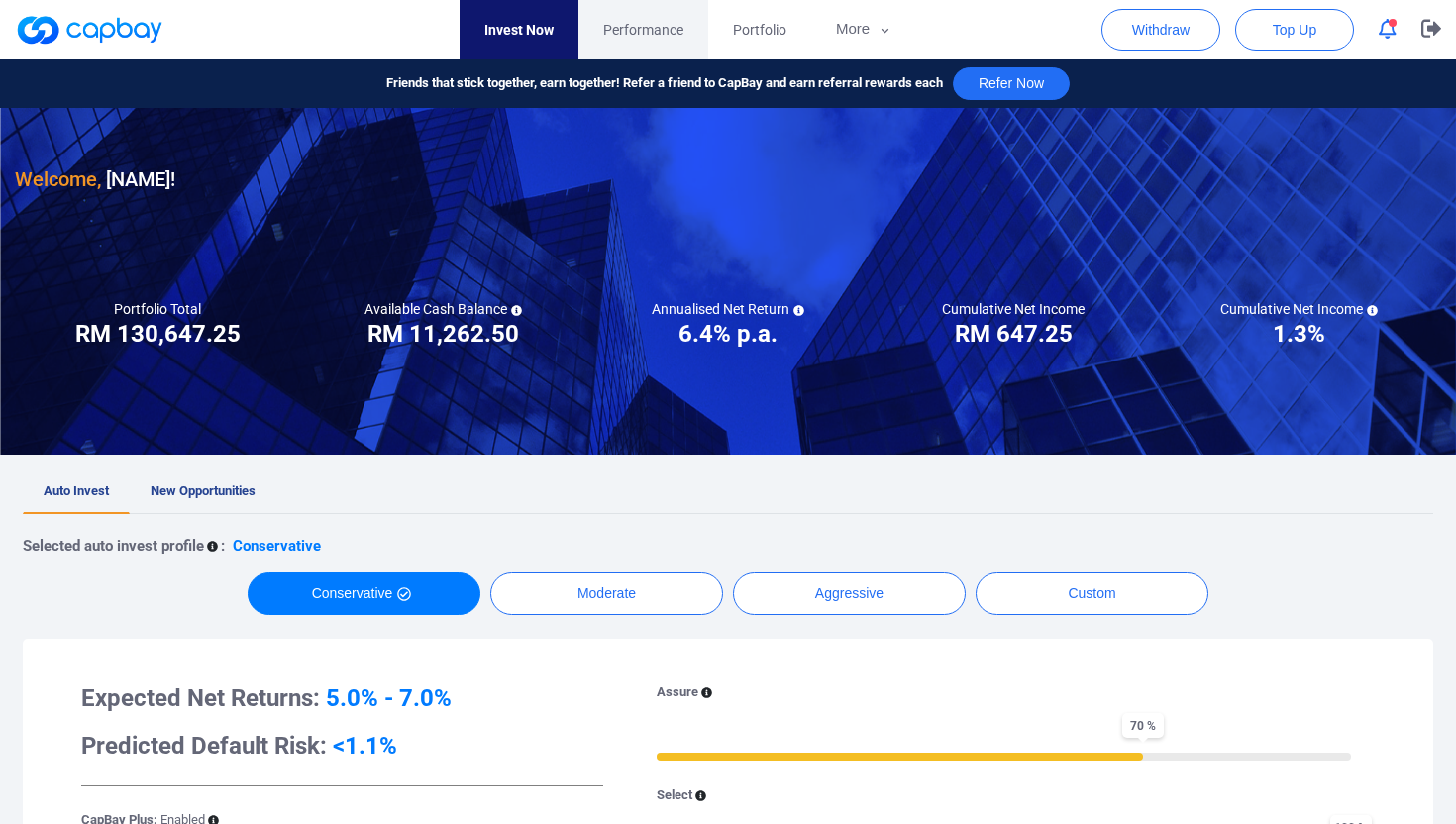 click on "Performance" at bounding box center [643, 30] 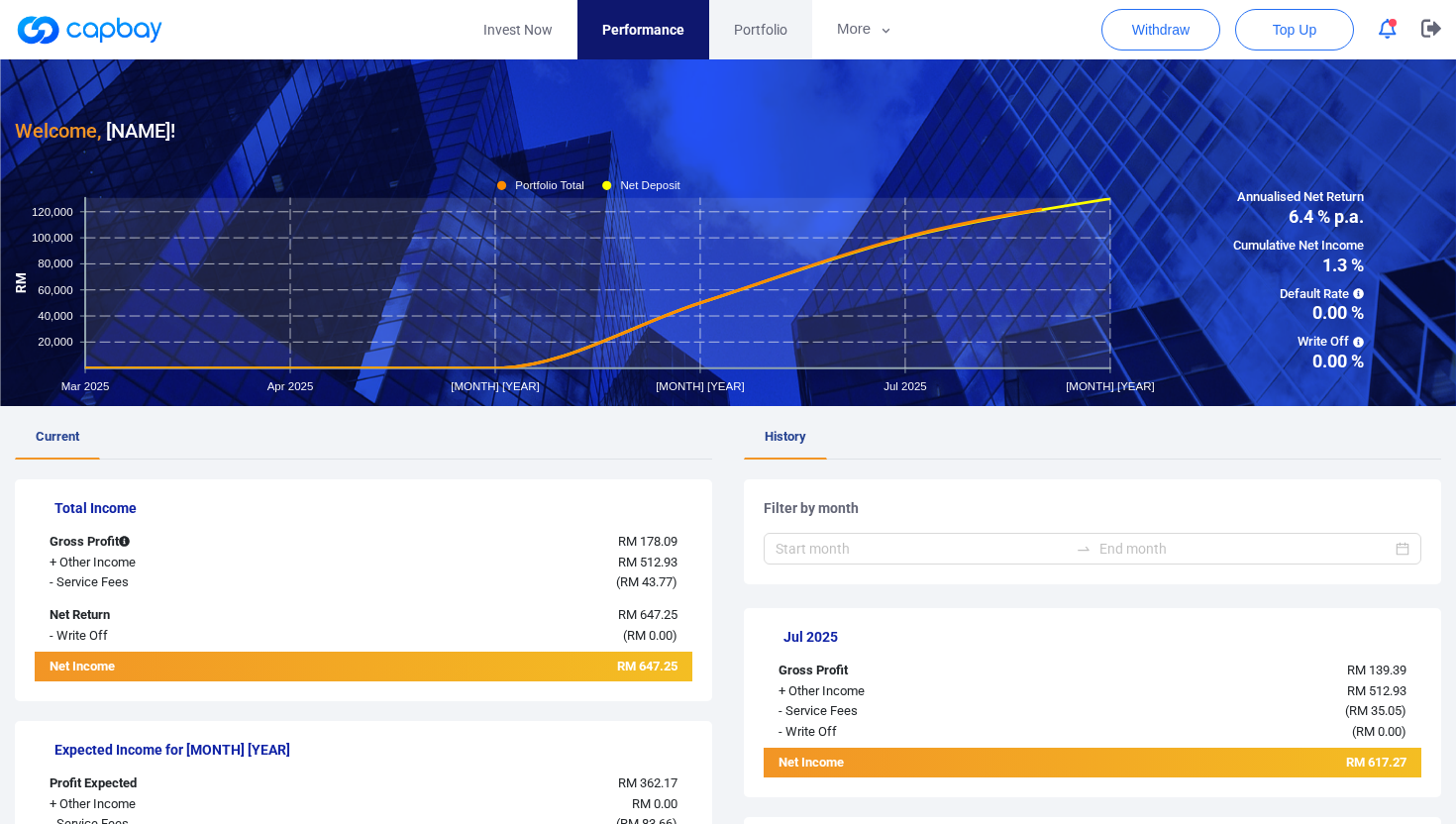 click on "Portfolio" at bounding box center (761, 30) 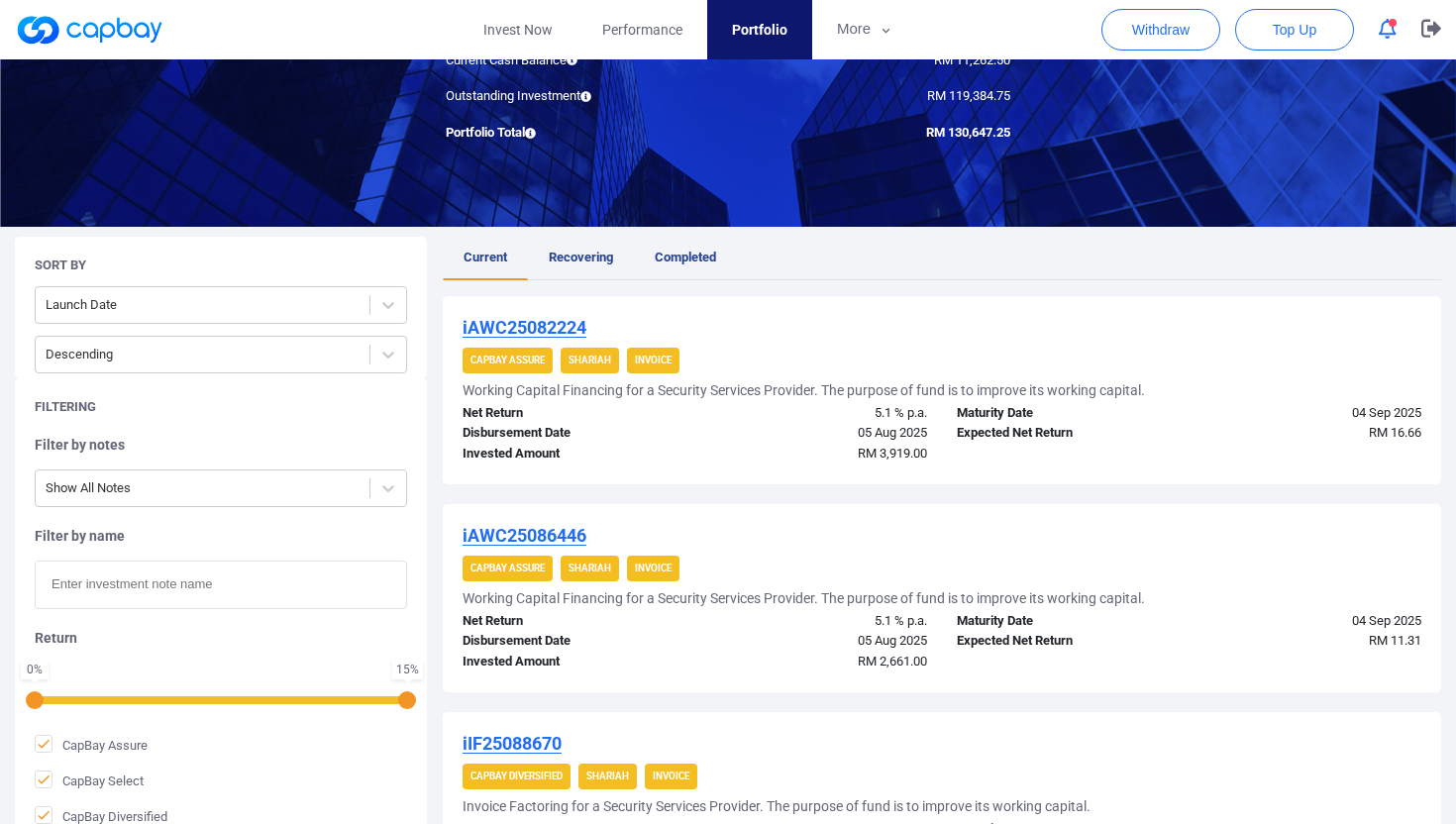 scroll, scrollTop: 231, scrollLeft: 0, axis: vertical 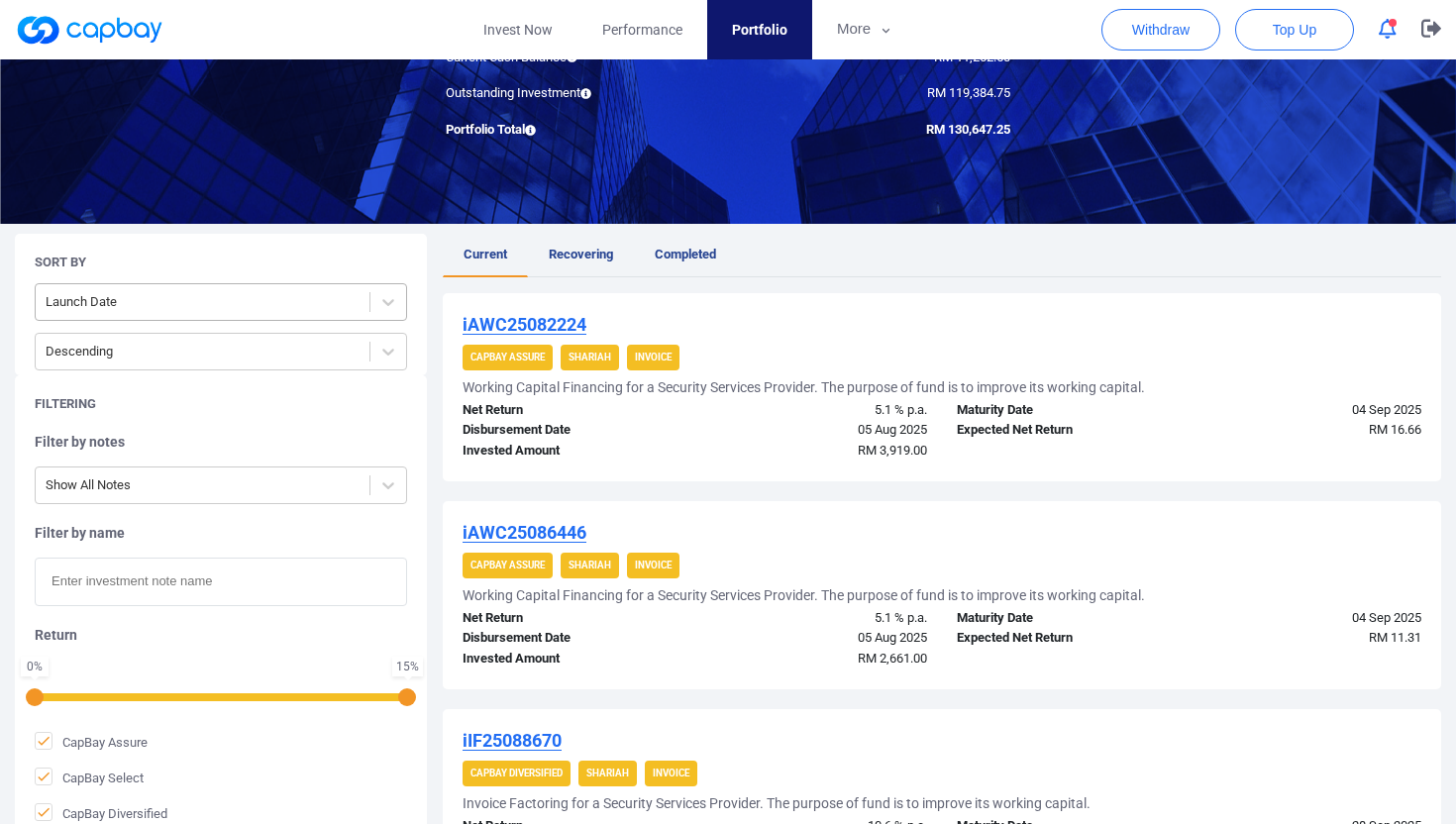 click at bounding box center [202, 302] 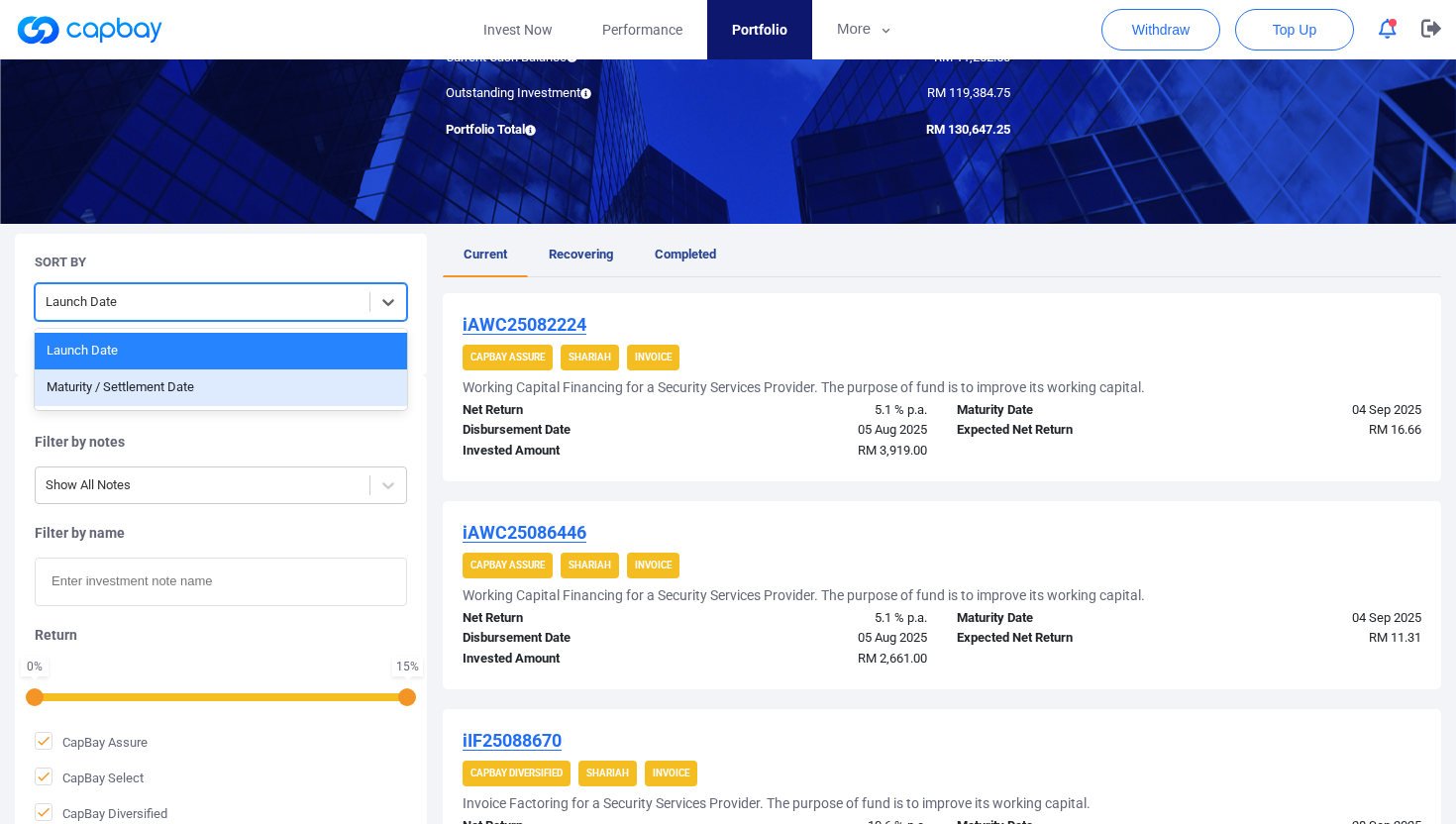 click on "Maturity / Settlement Date" at bounding box center [221, 387] 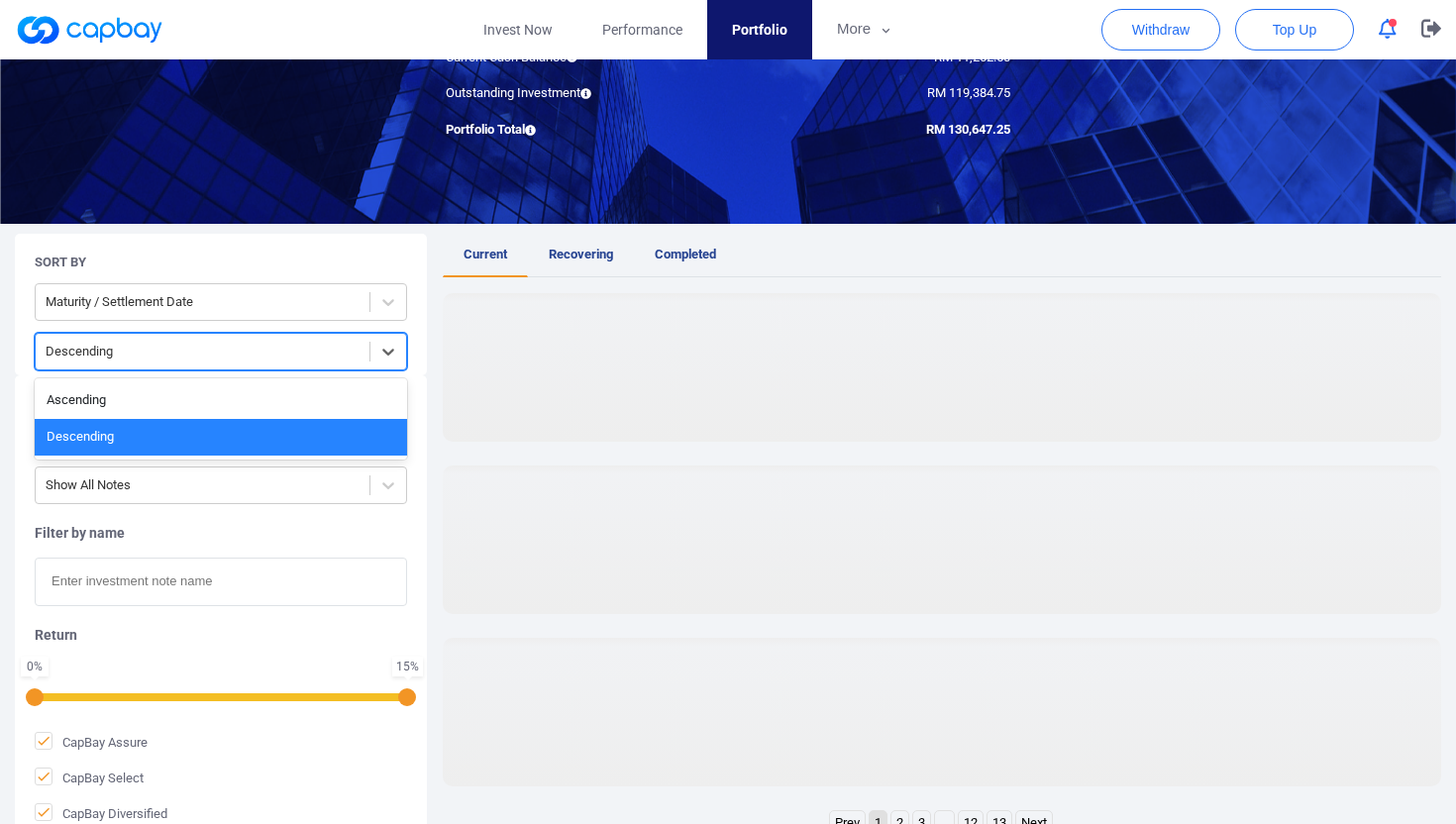 click at bounding box center (202, 352) 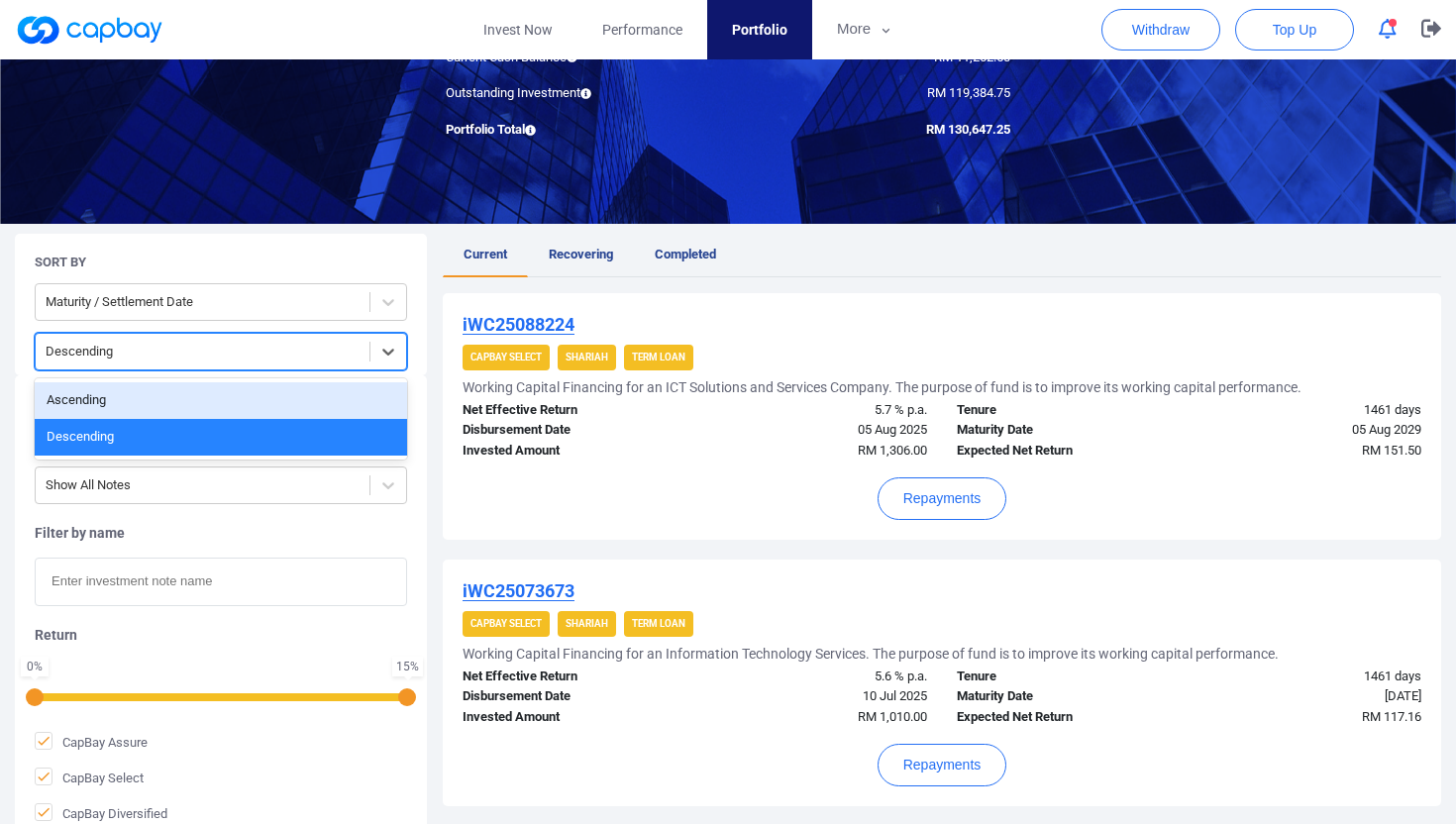 click on "Ascending" at bounding box center [221, 400] 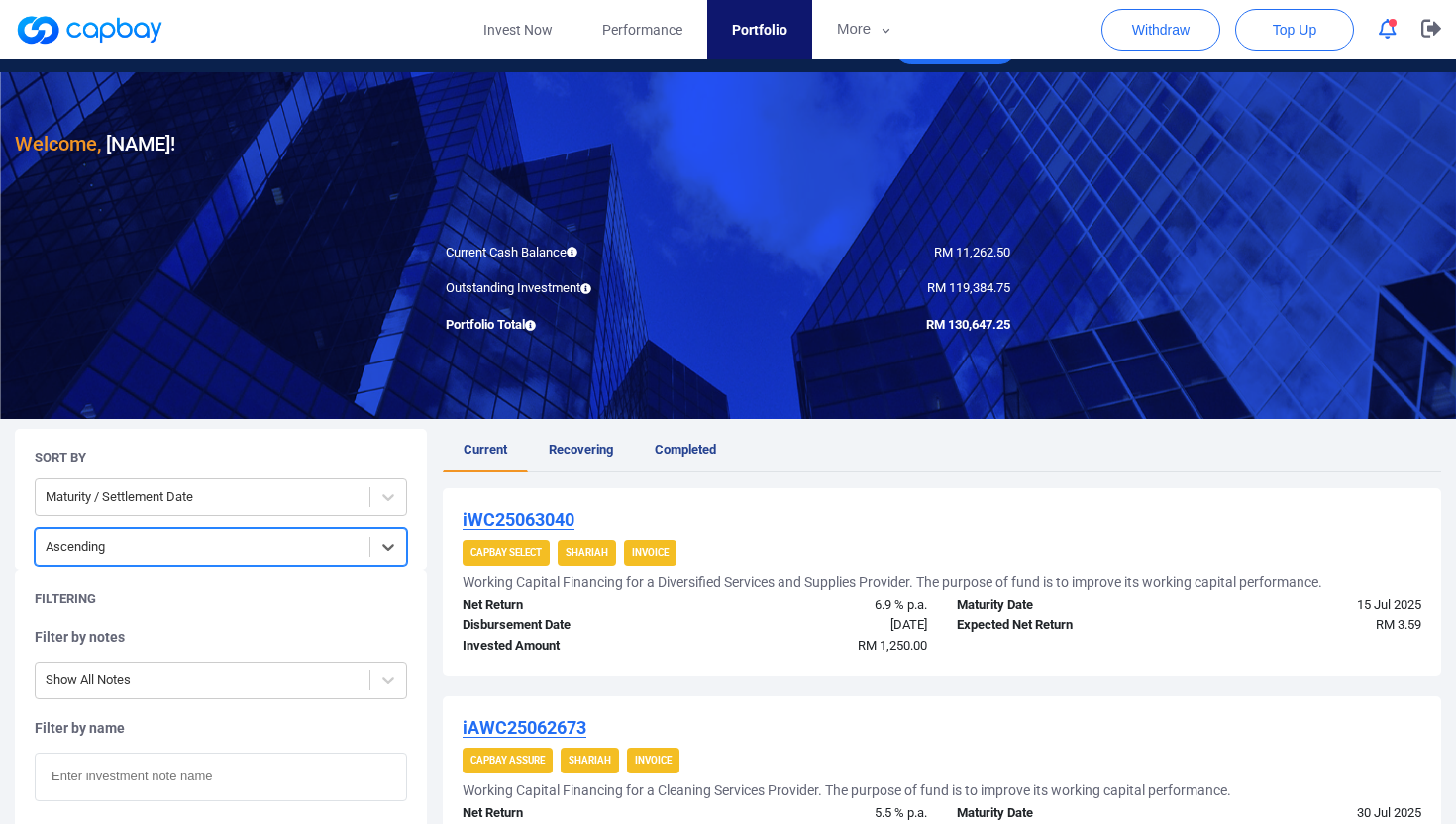 scroll, scrollTop: 25, scrollLeft: 0, axis: vertical 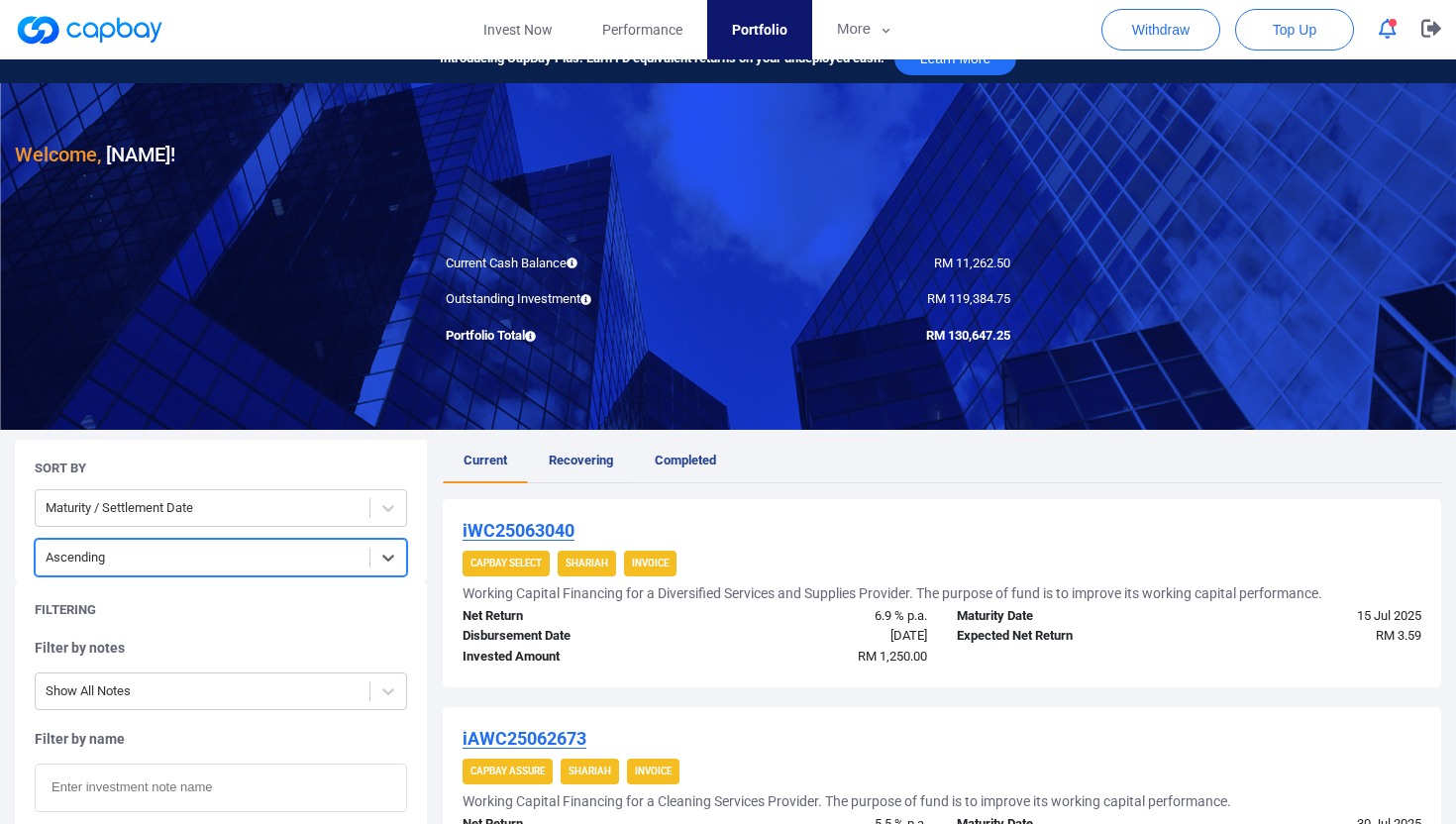 click on "Recovering" at bounding box center (580, 460) 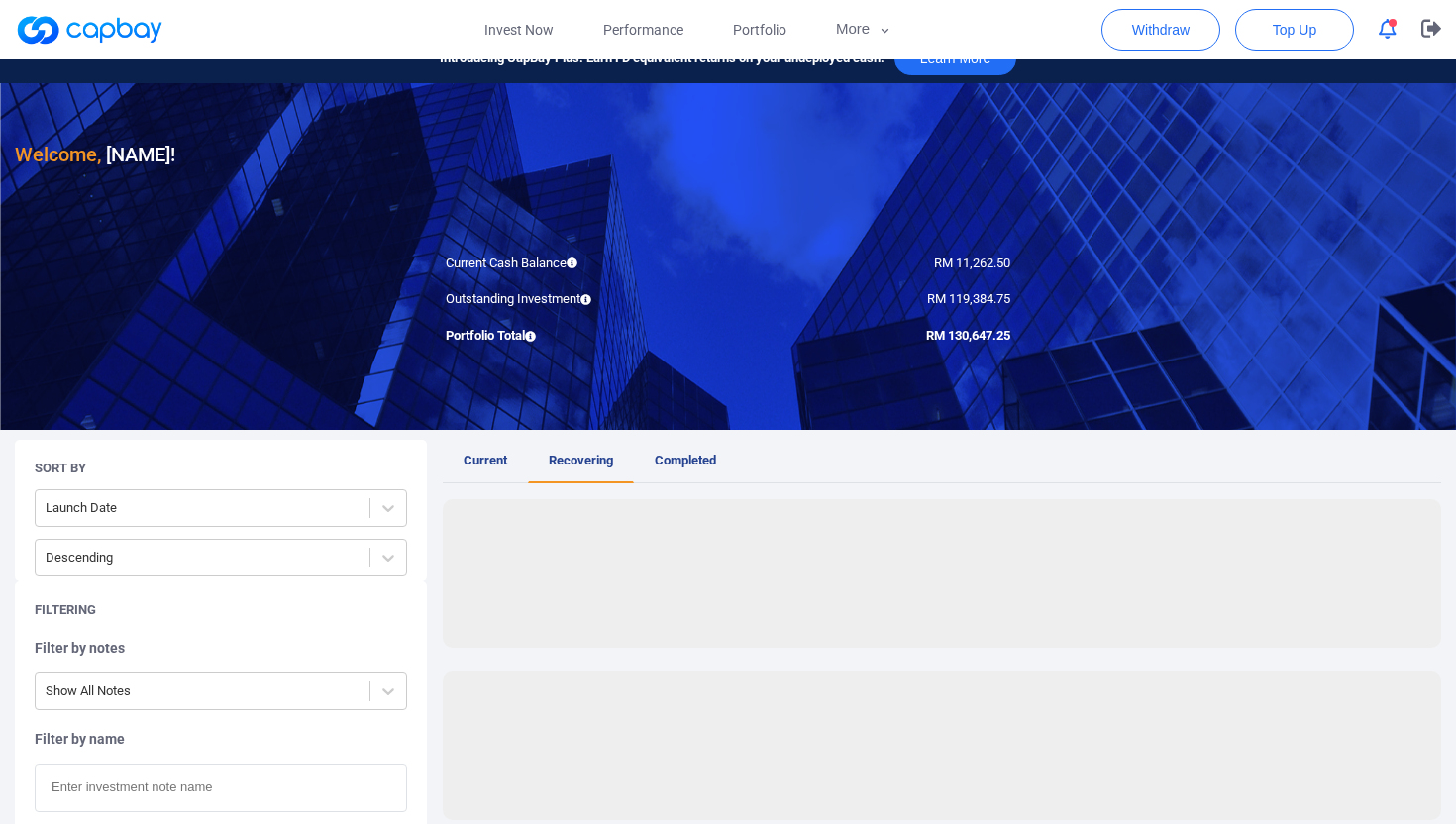 scroll, scrollTop: 0, scrollLeft: 0, axis: both 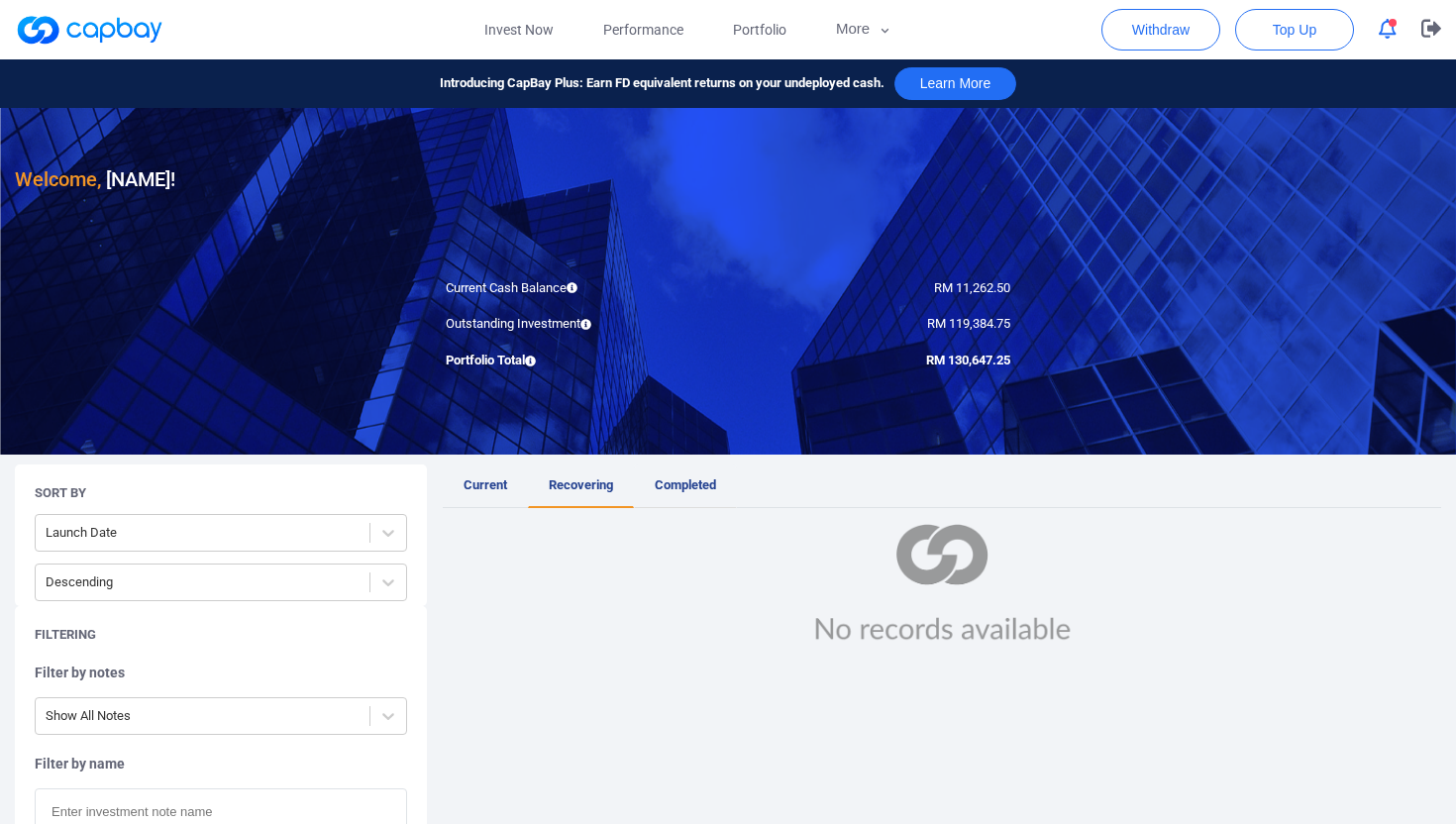 click on "Completed" at bounding box center (685, 486) 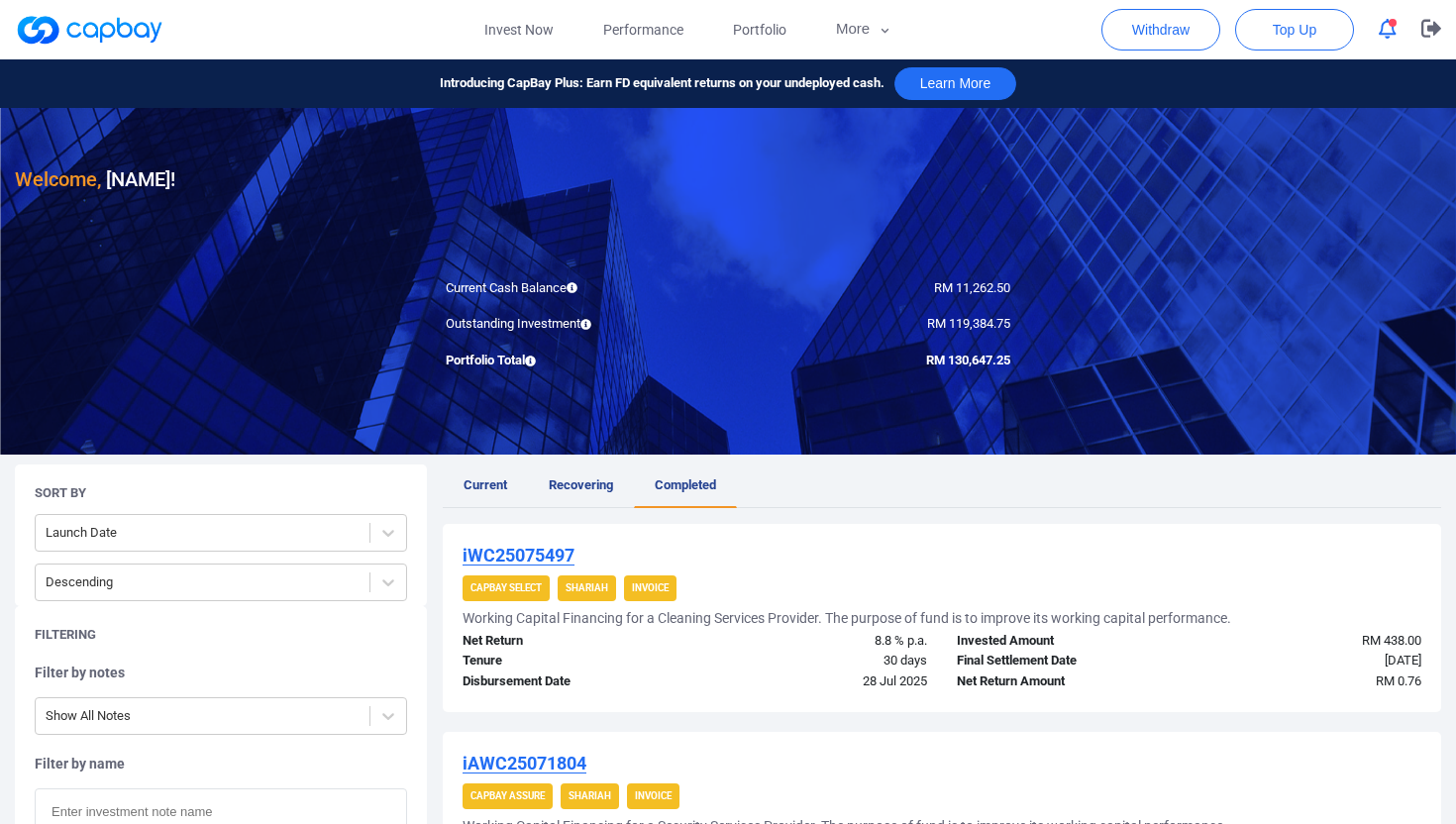 scroll, scrollTop: 6, scrollLeft: 0, axis: vertical 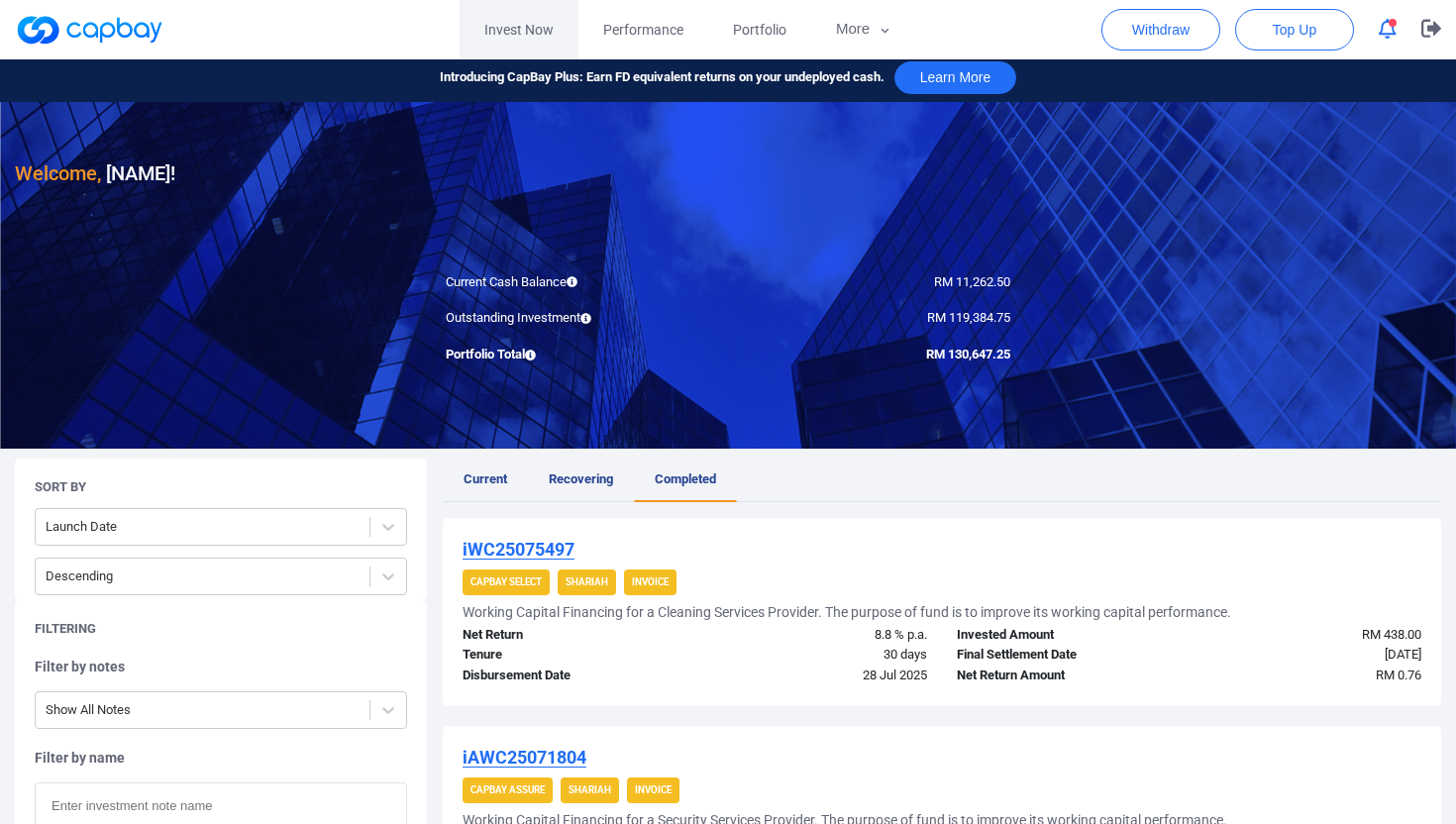 click on "Invest Now" at bounding box center [519, 30] 